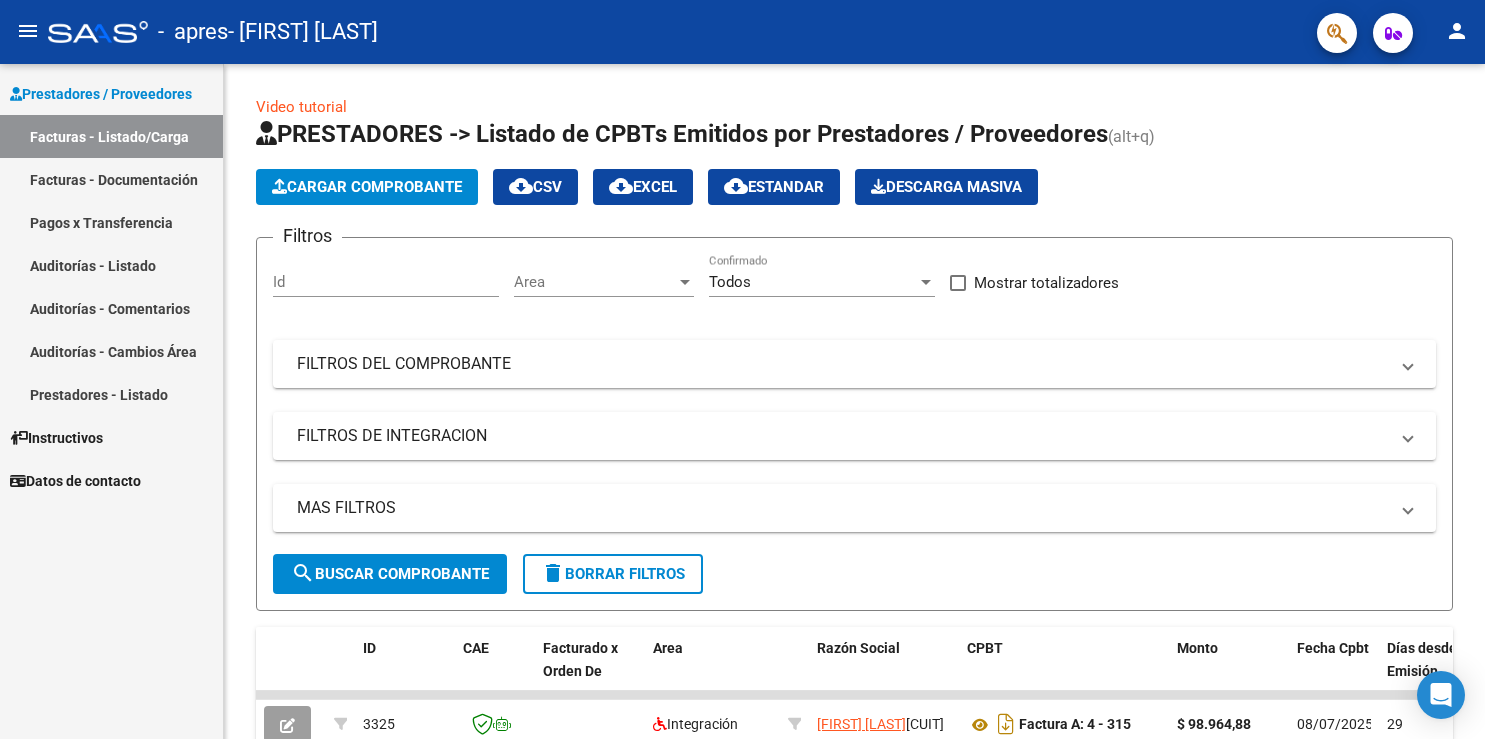 scroll, scrollTop: 0, scrollLeft: 0, axis: both 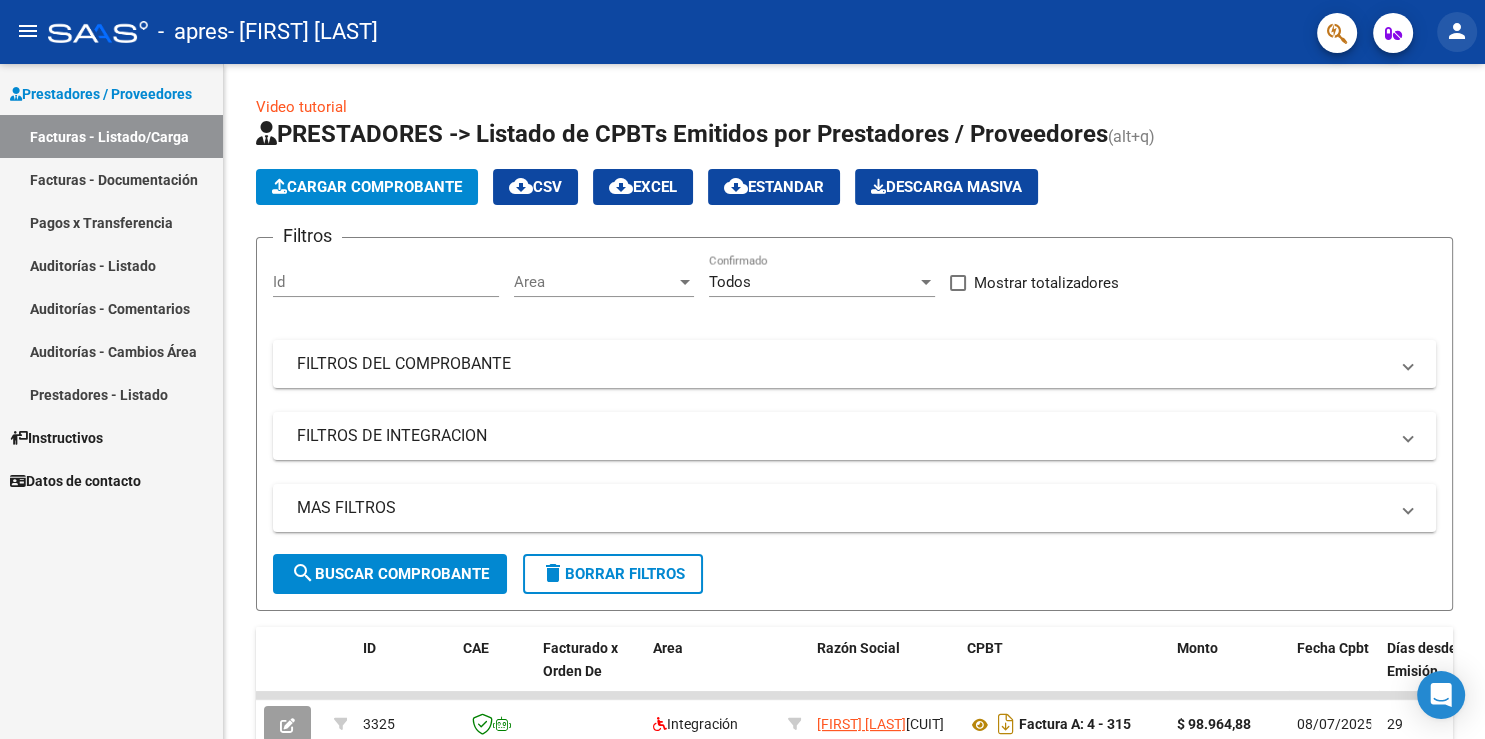 click on "person" 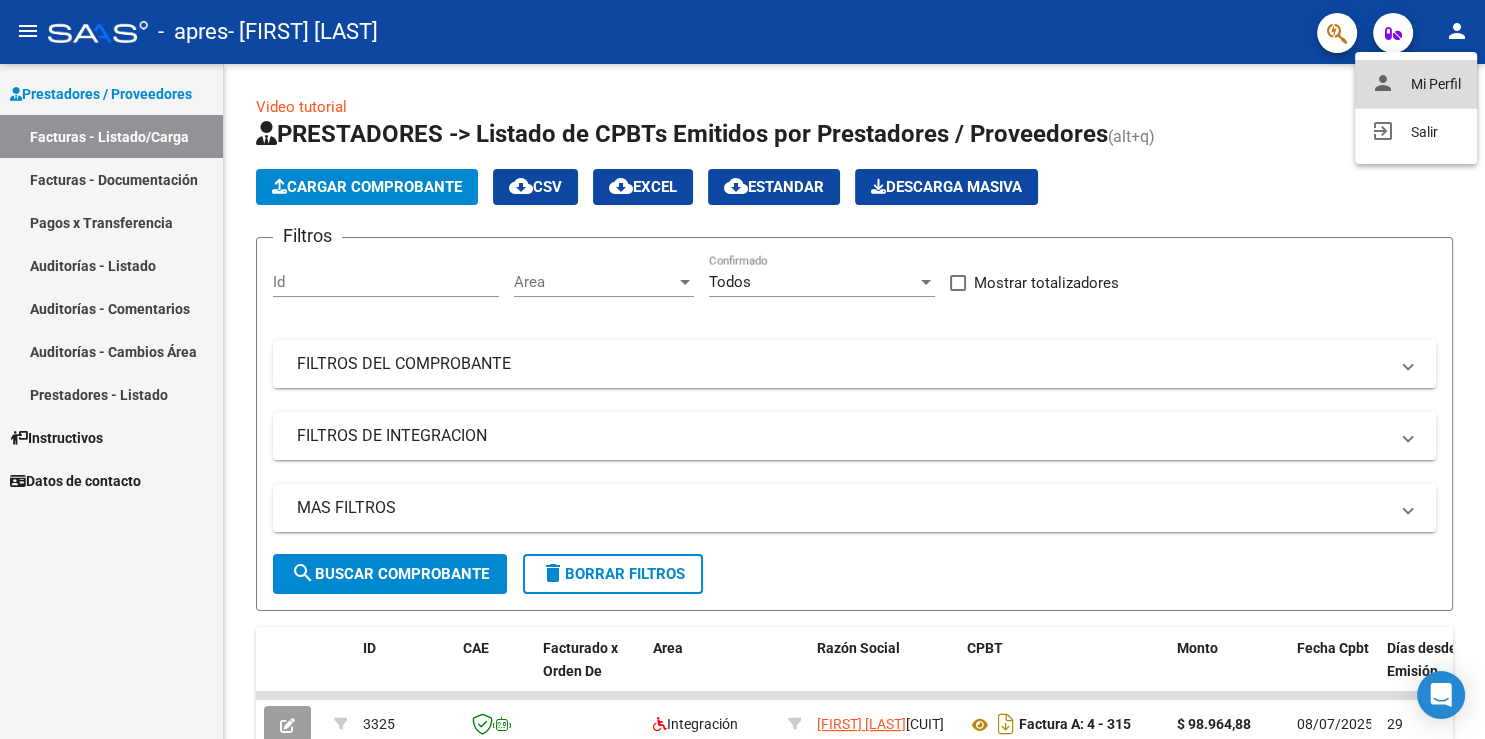 click on "person  Mi Perfil" at bounding box center (1416, 84) 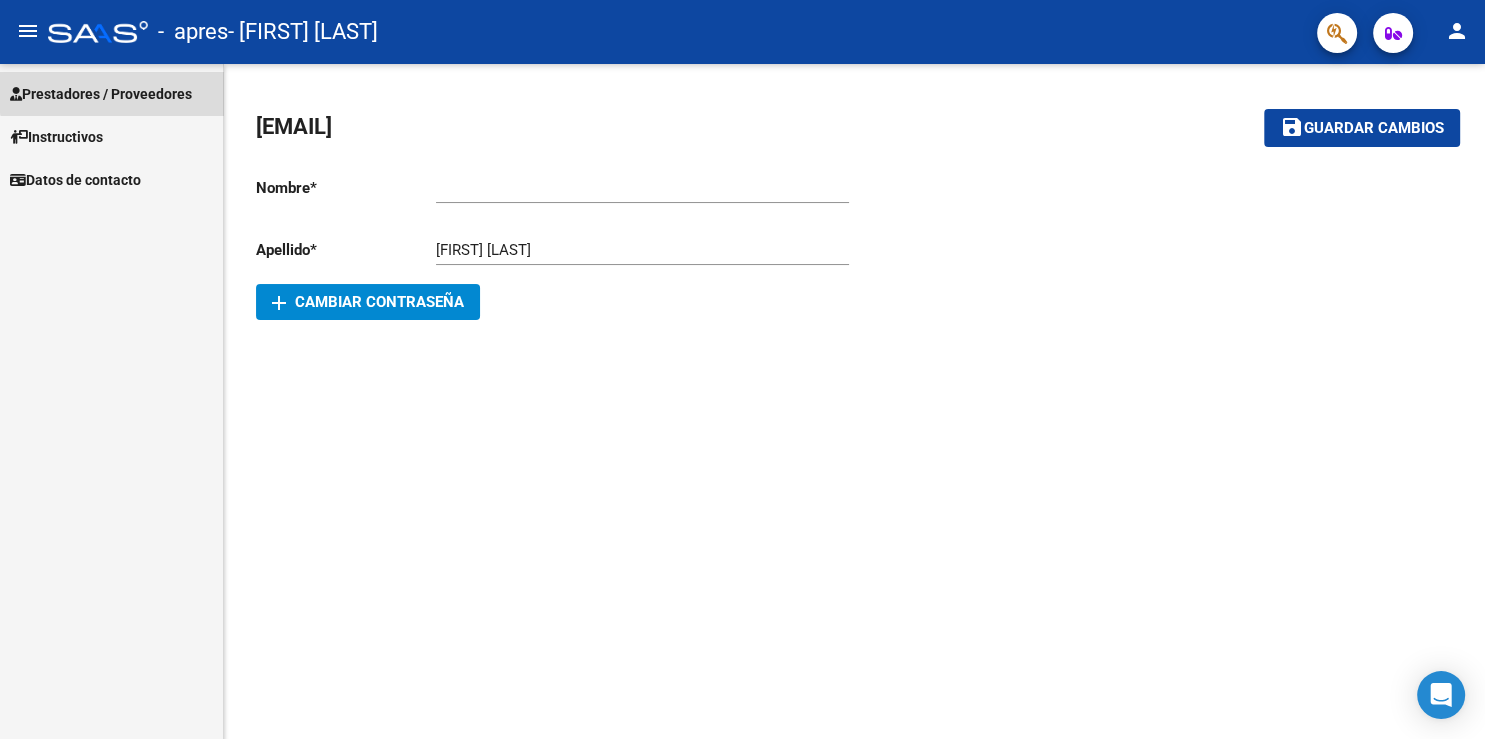 click on "Prestadores / Proveedores" at bounding box center [101, 94] 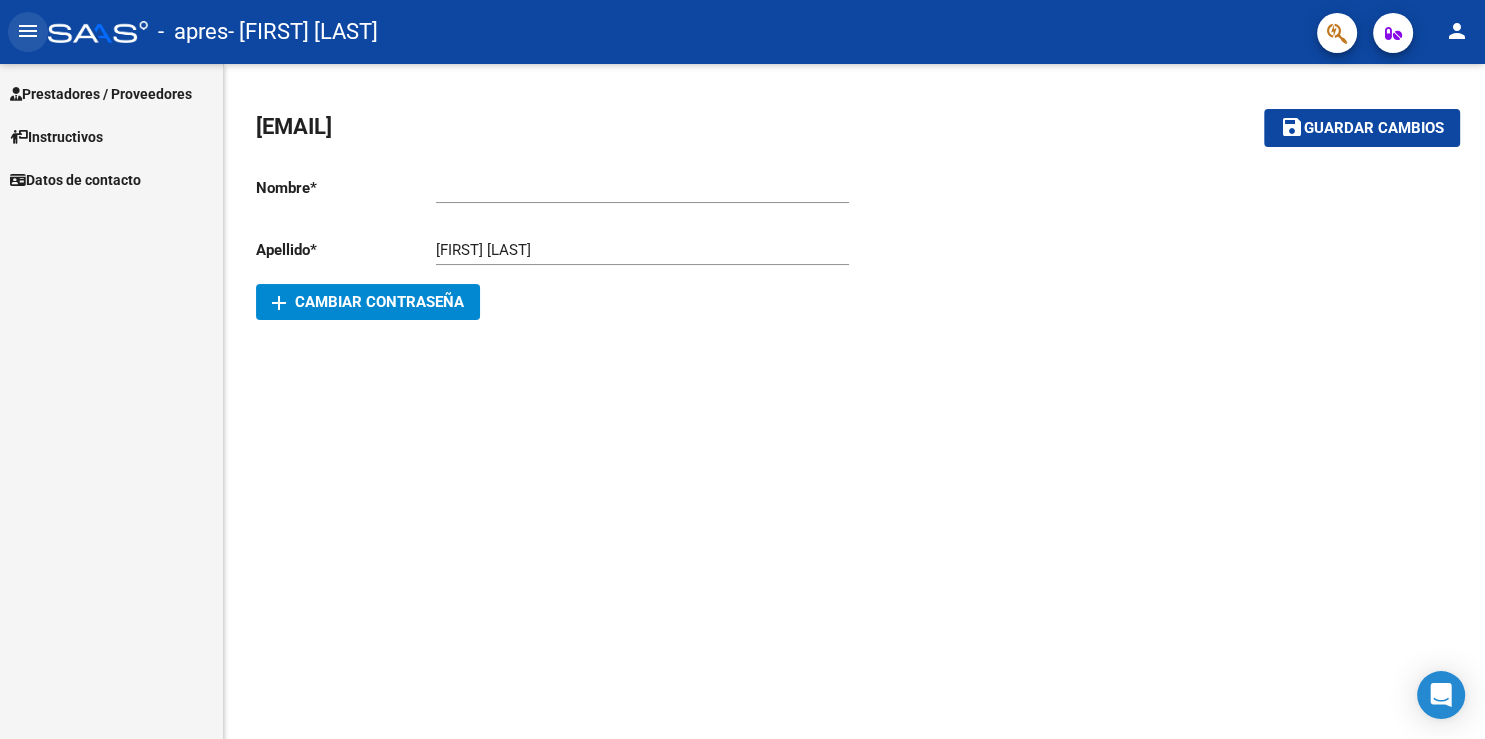 click on "menu" 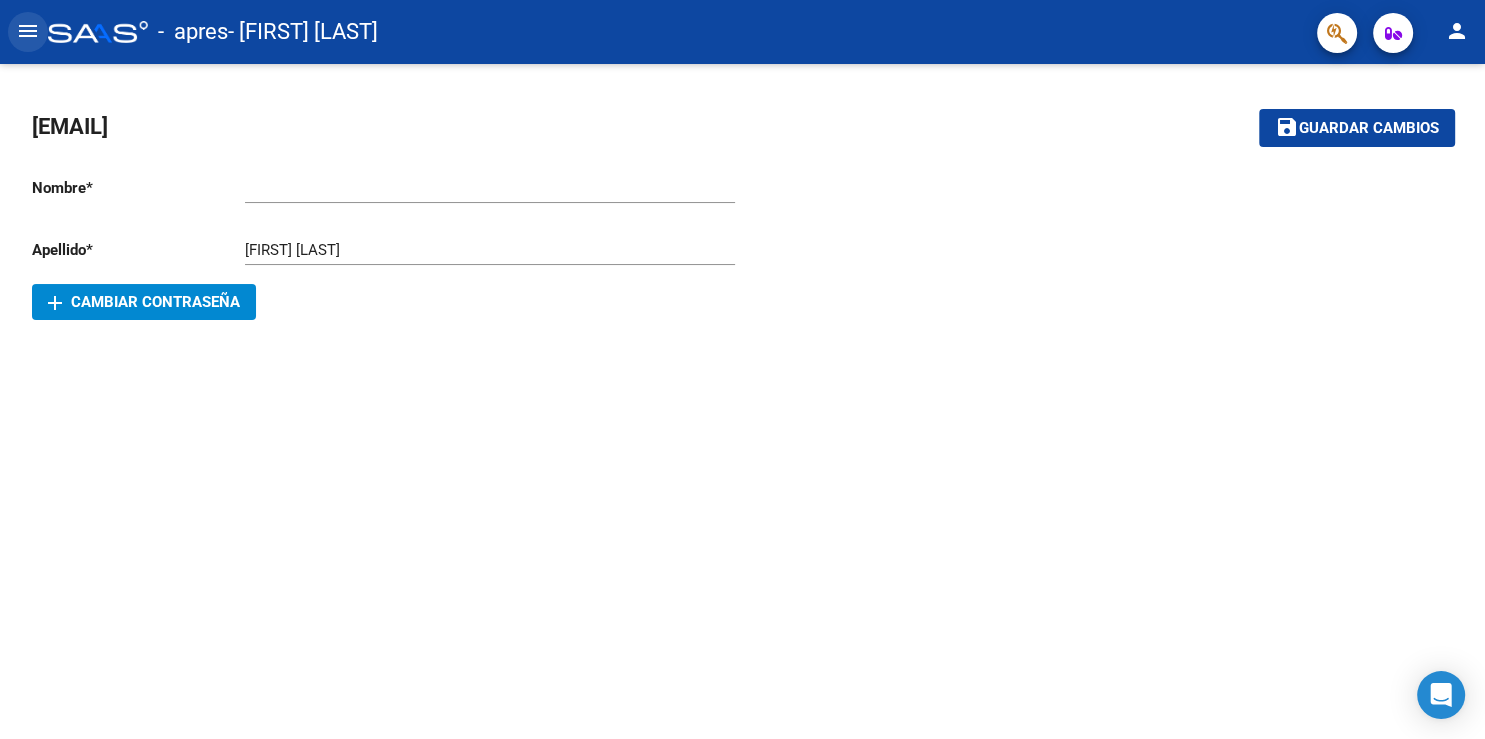 click on "menu" 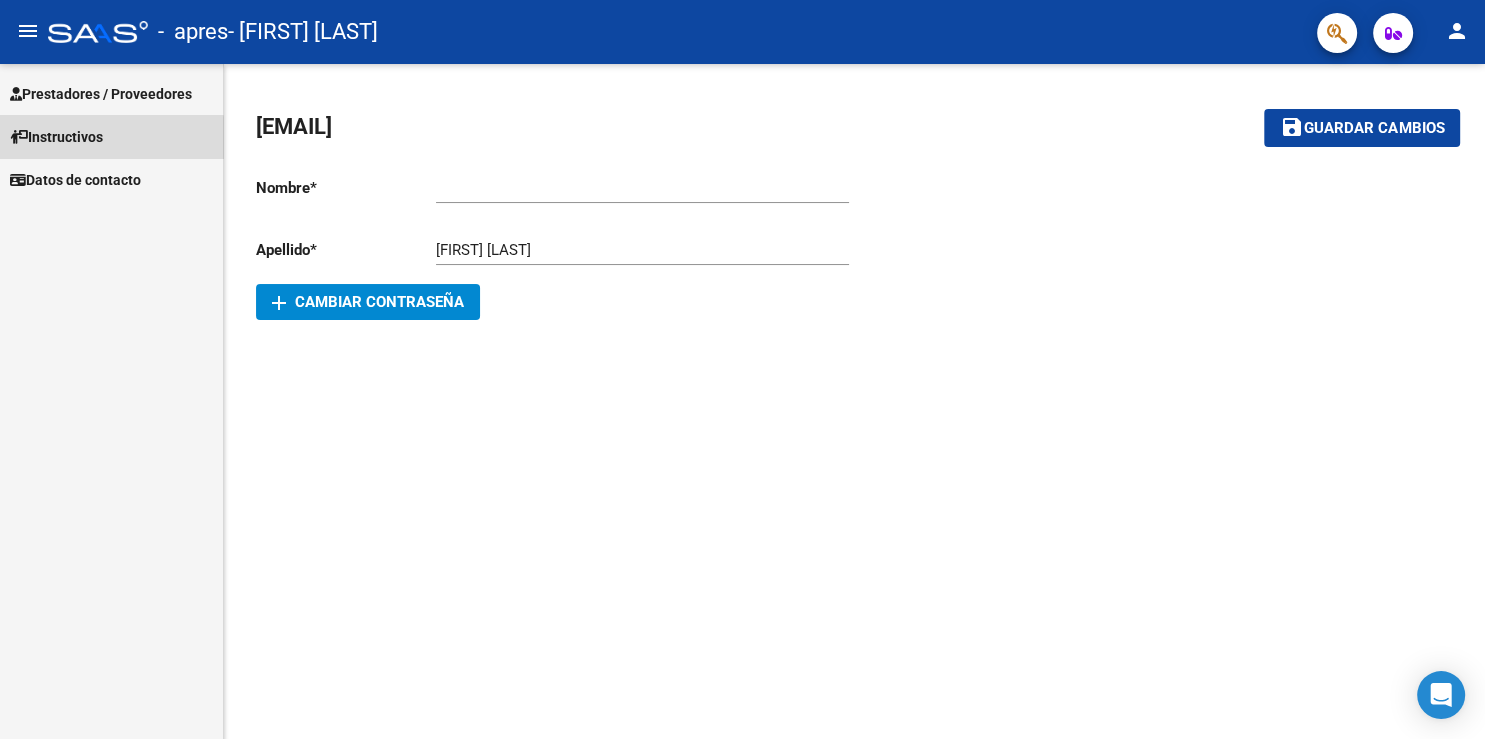 click on "Instructivos" at bounding box center [111, 136] 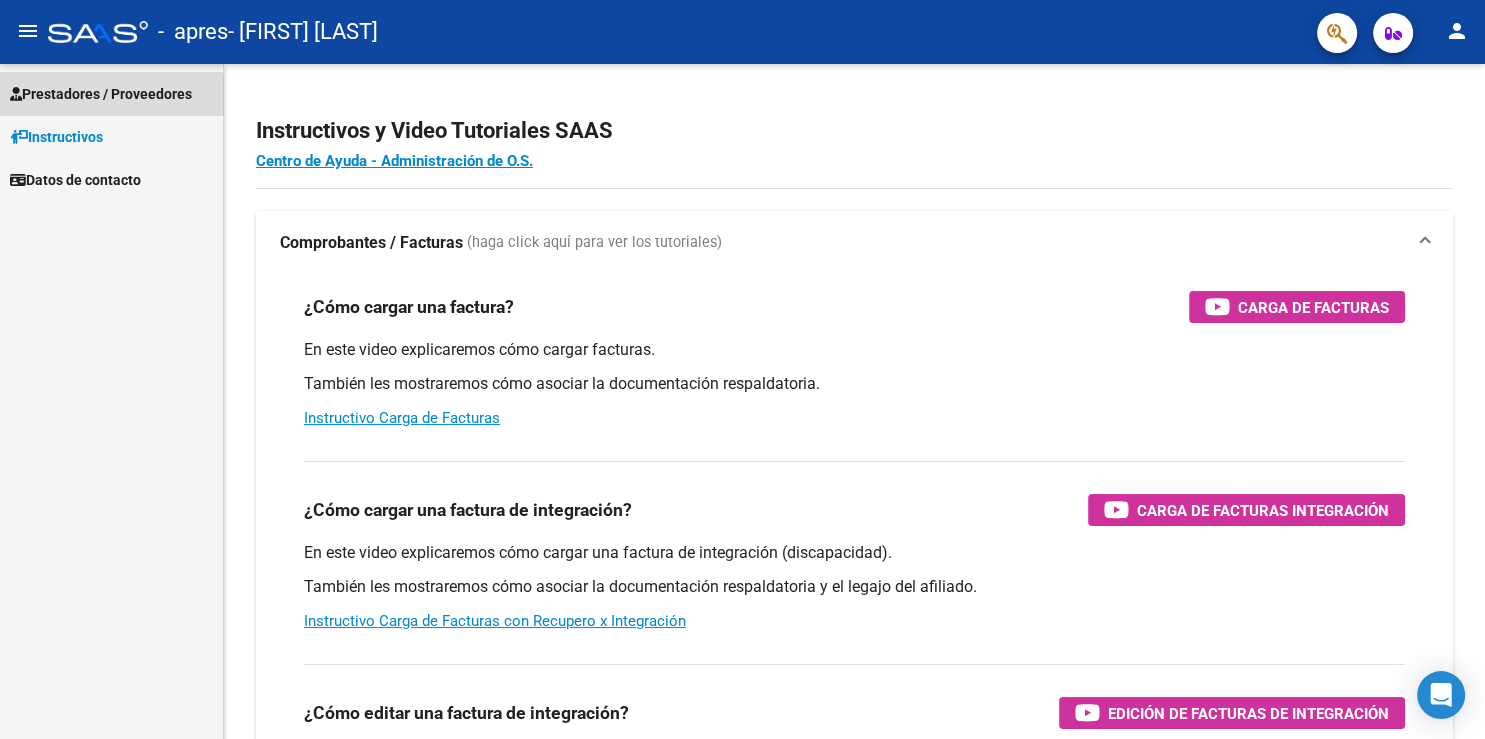 click on "Prestadores / Proveedores" at bounding box center (101, 94) 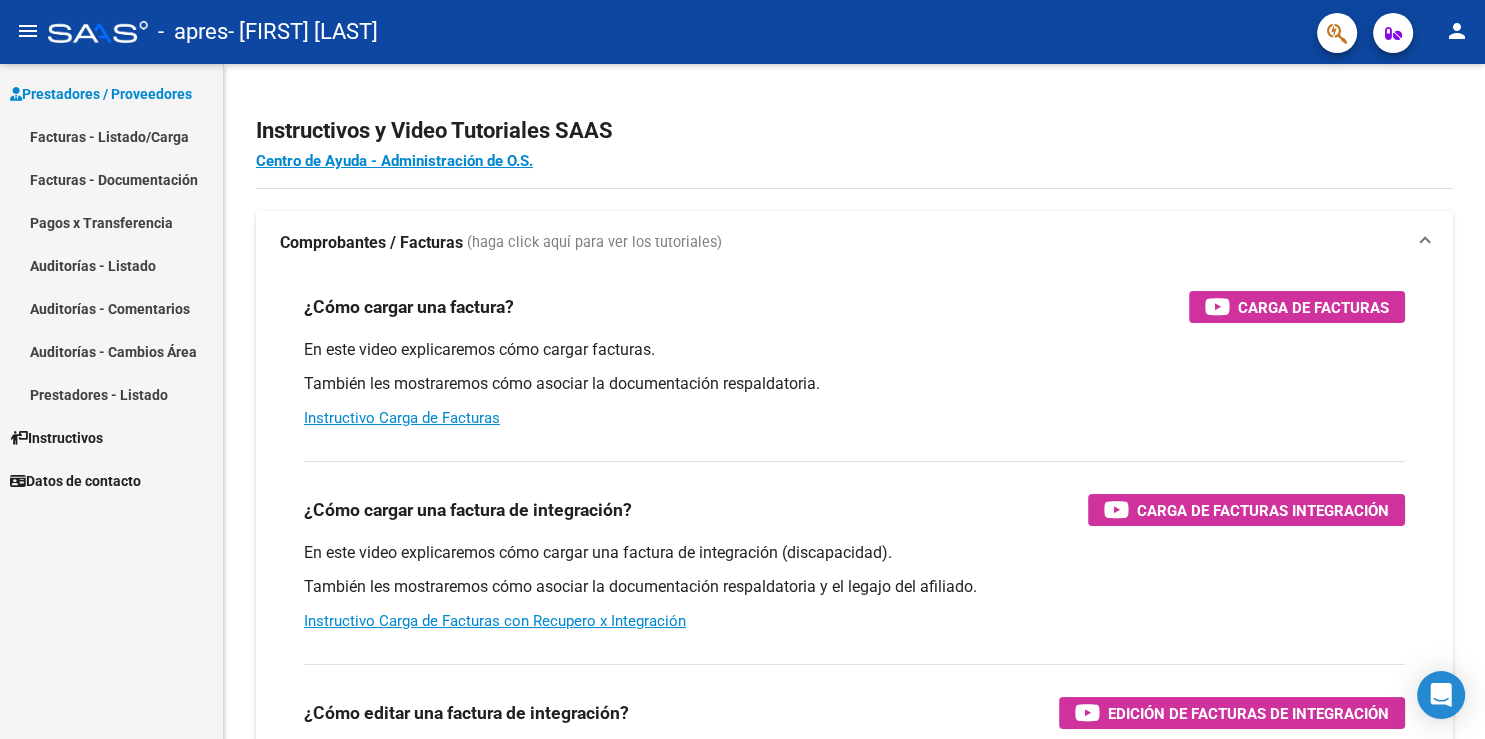 click on "Facturas - Listado/Carga" at bounding box center [111, 136] 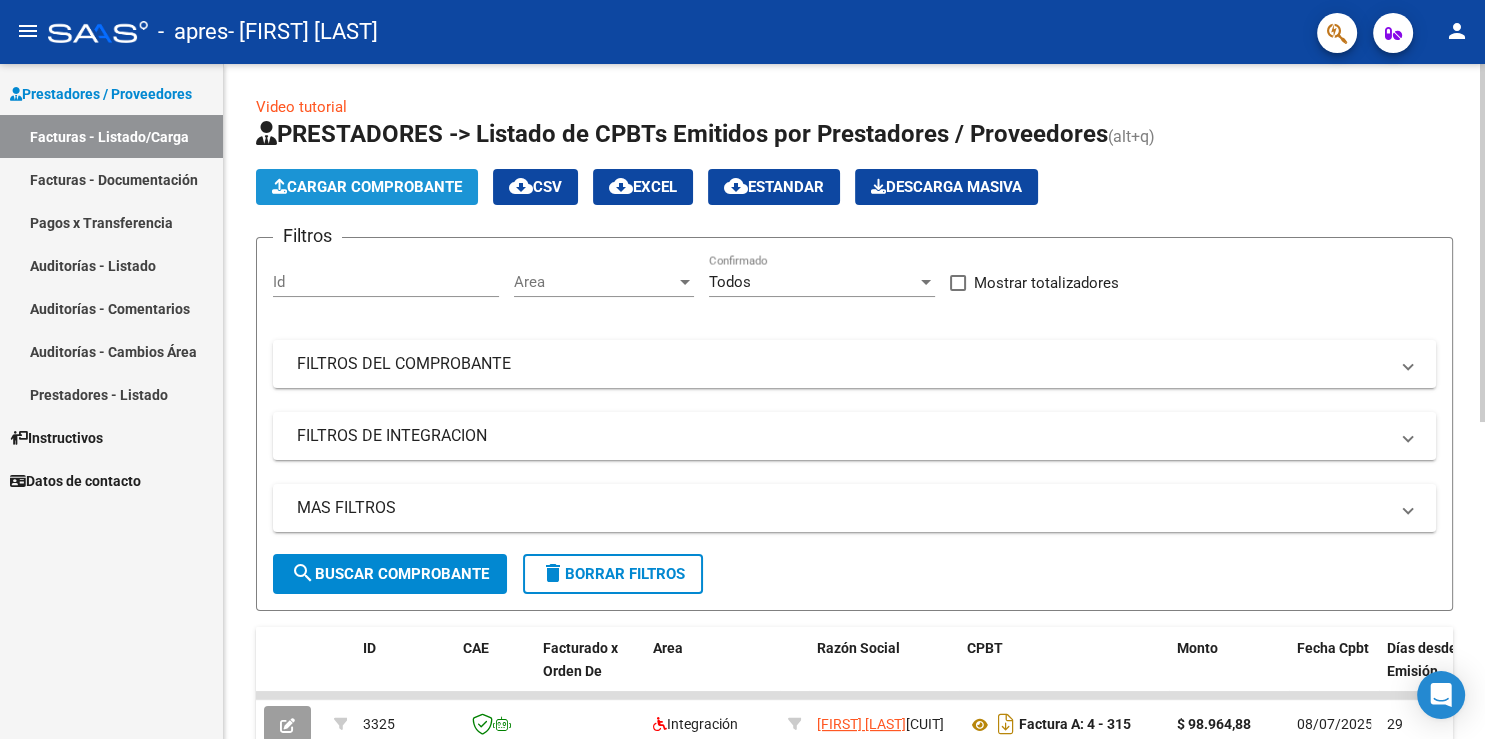click on "Cargar Comprobante" 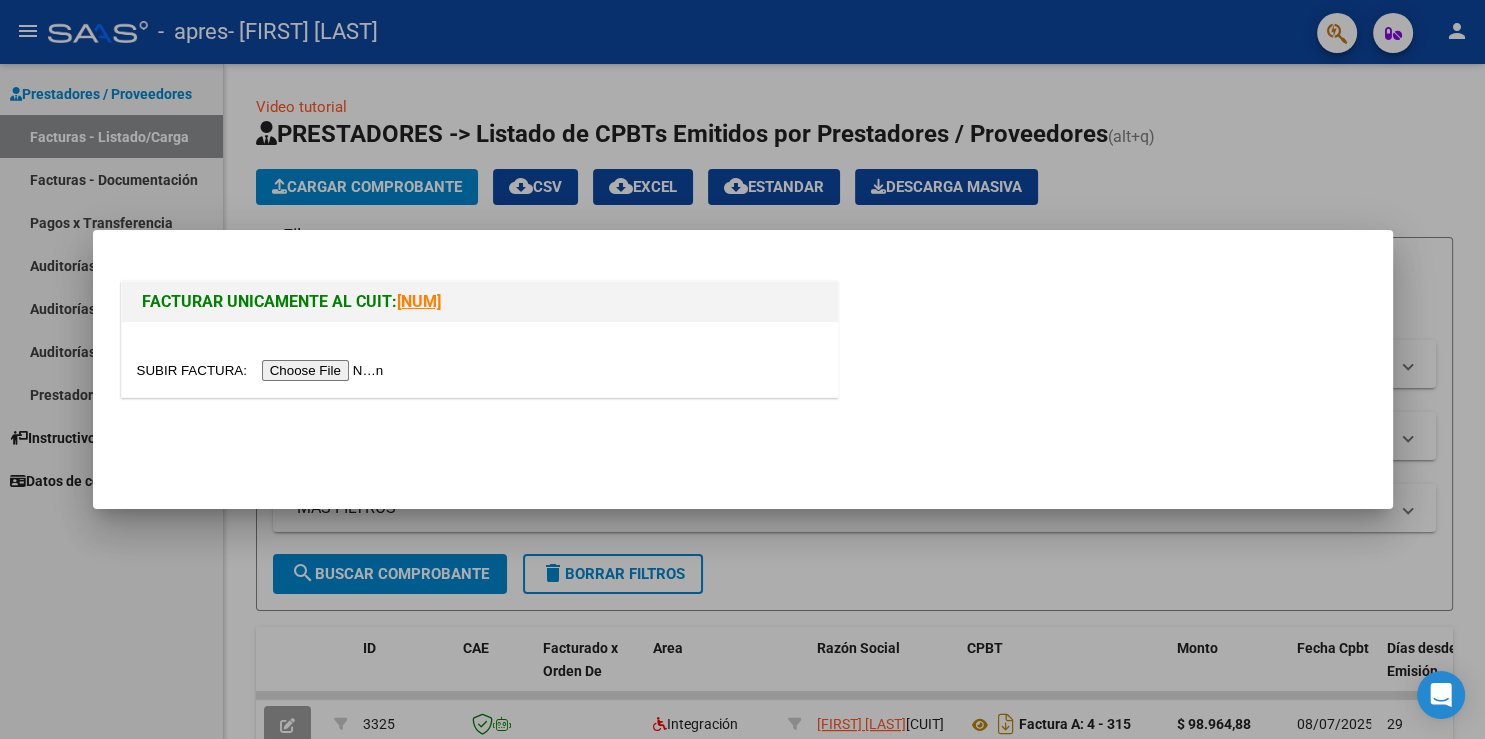 drag, startPoint x: 186, startPoint y: 353, endPoint x: 186, endPoint y: 364, distance: 11 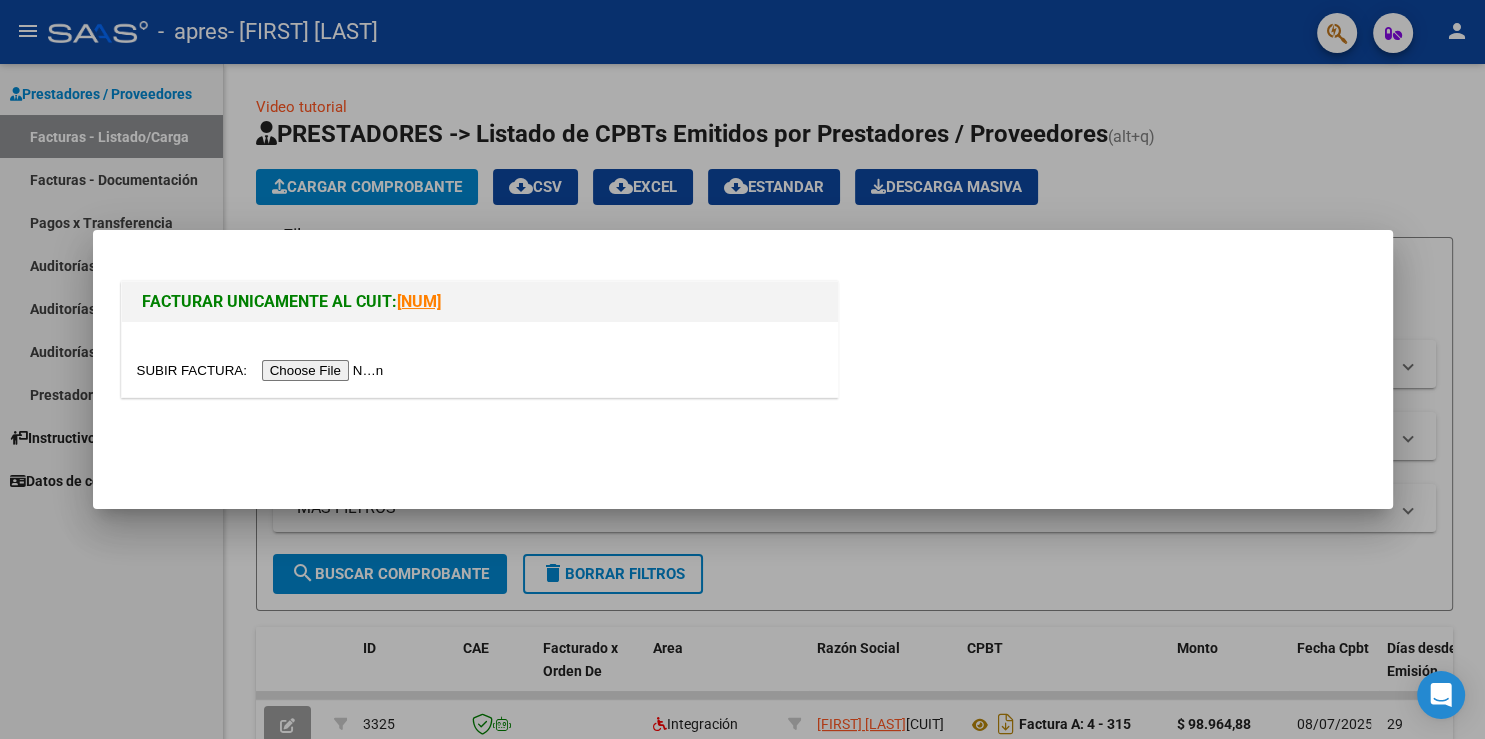 click at bounding box center [263, 370] 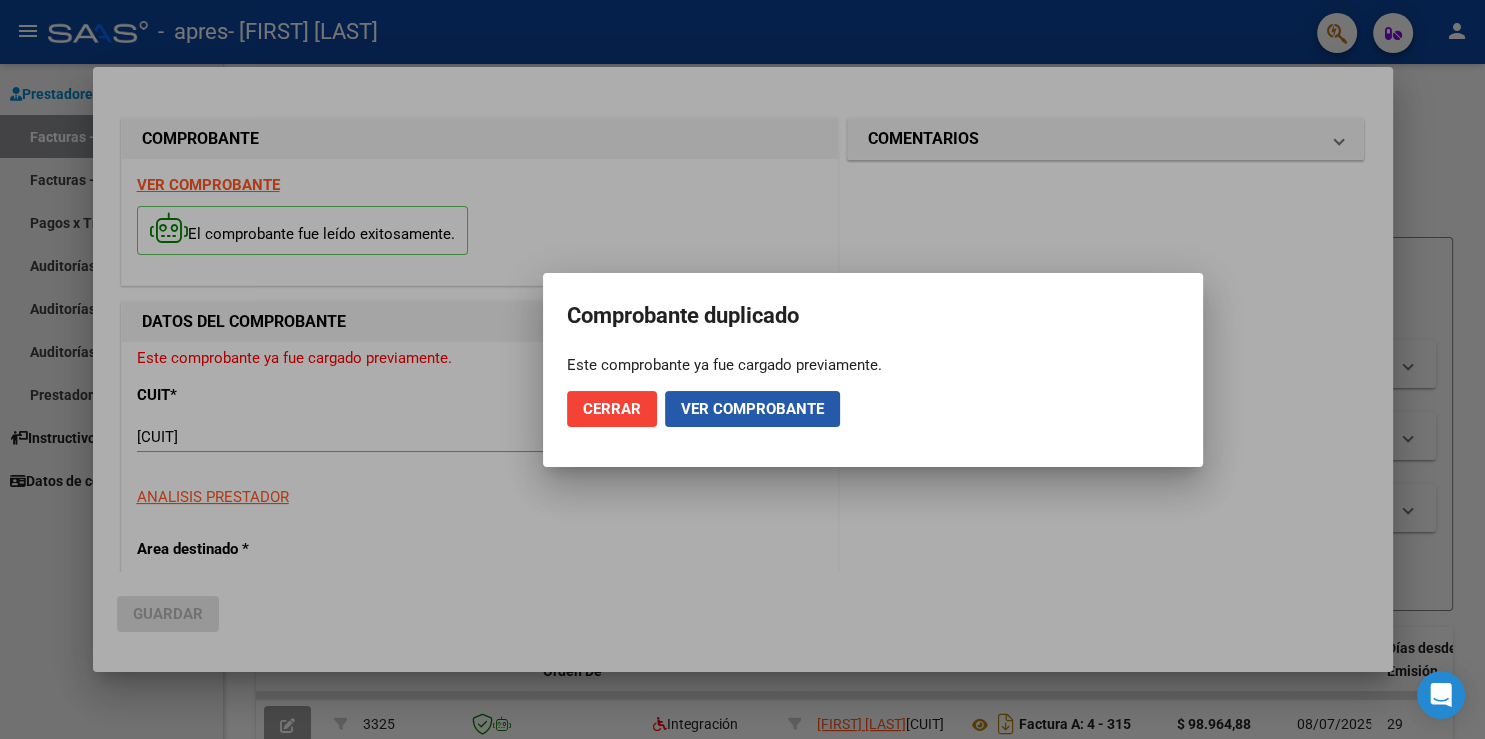 click on "Ver comprobante" 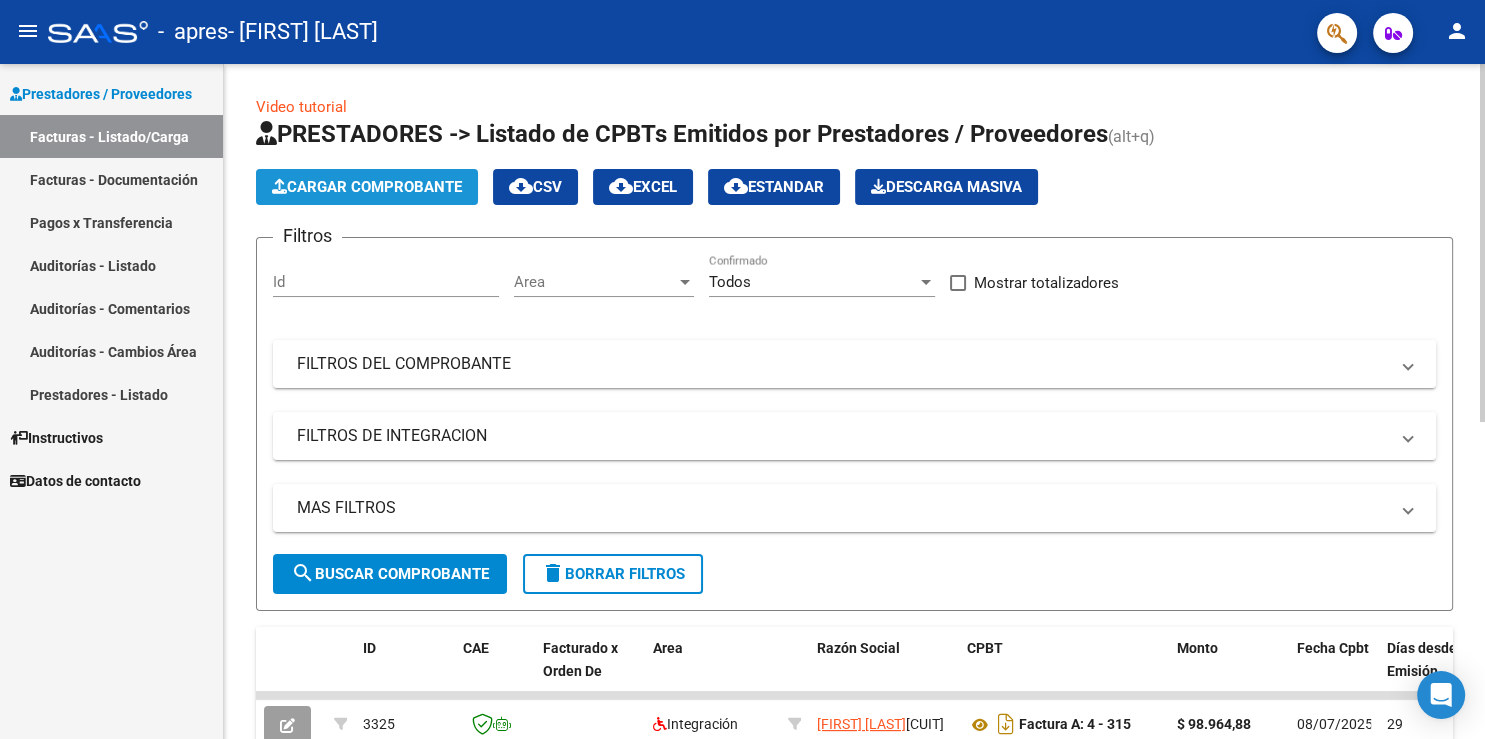 click on "Cargar Comprobante" 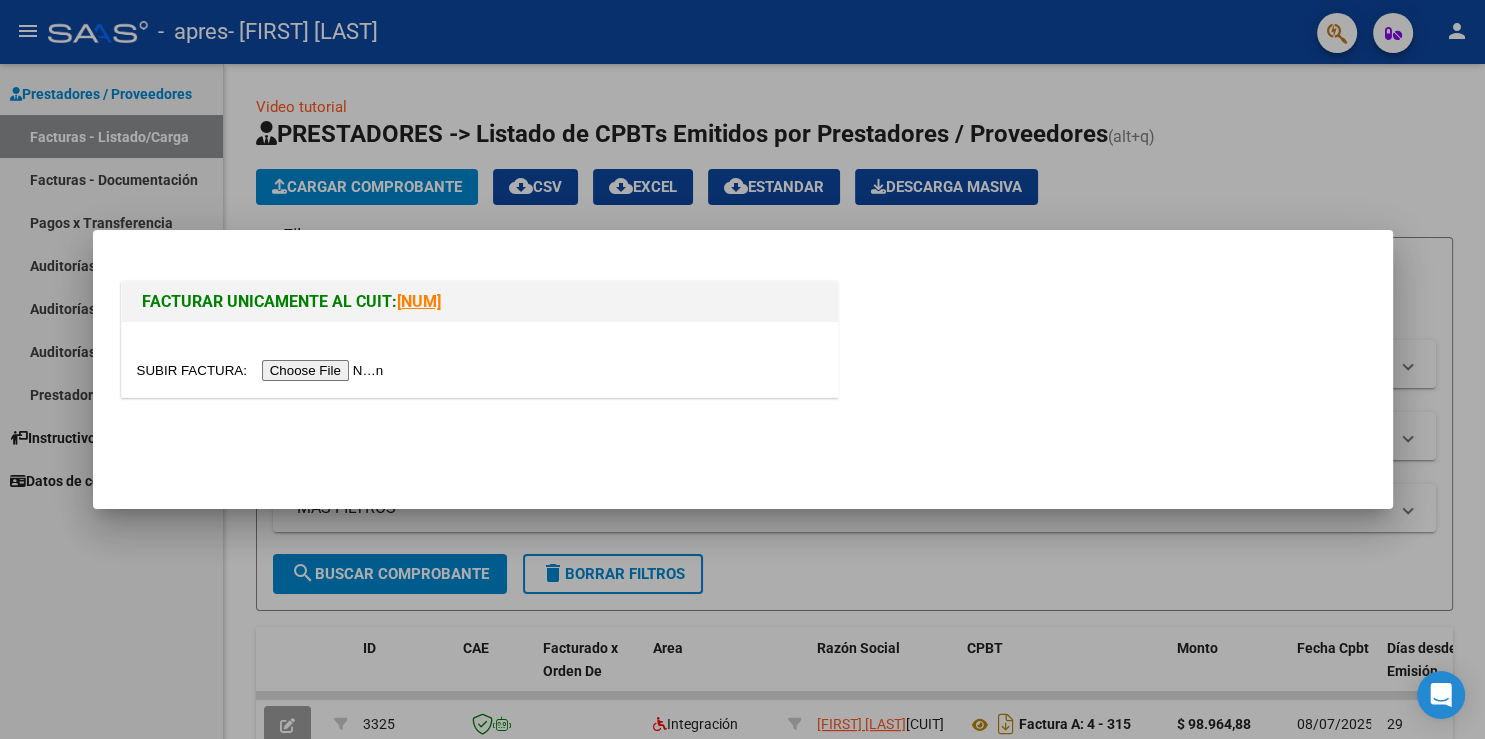 click at bounding box center [263, 370] 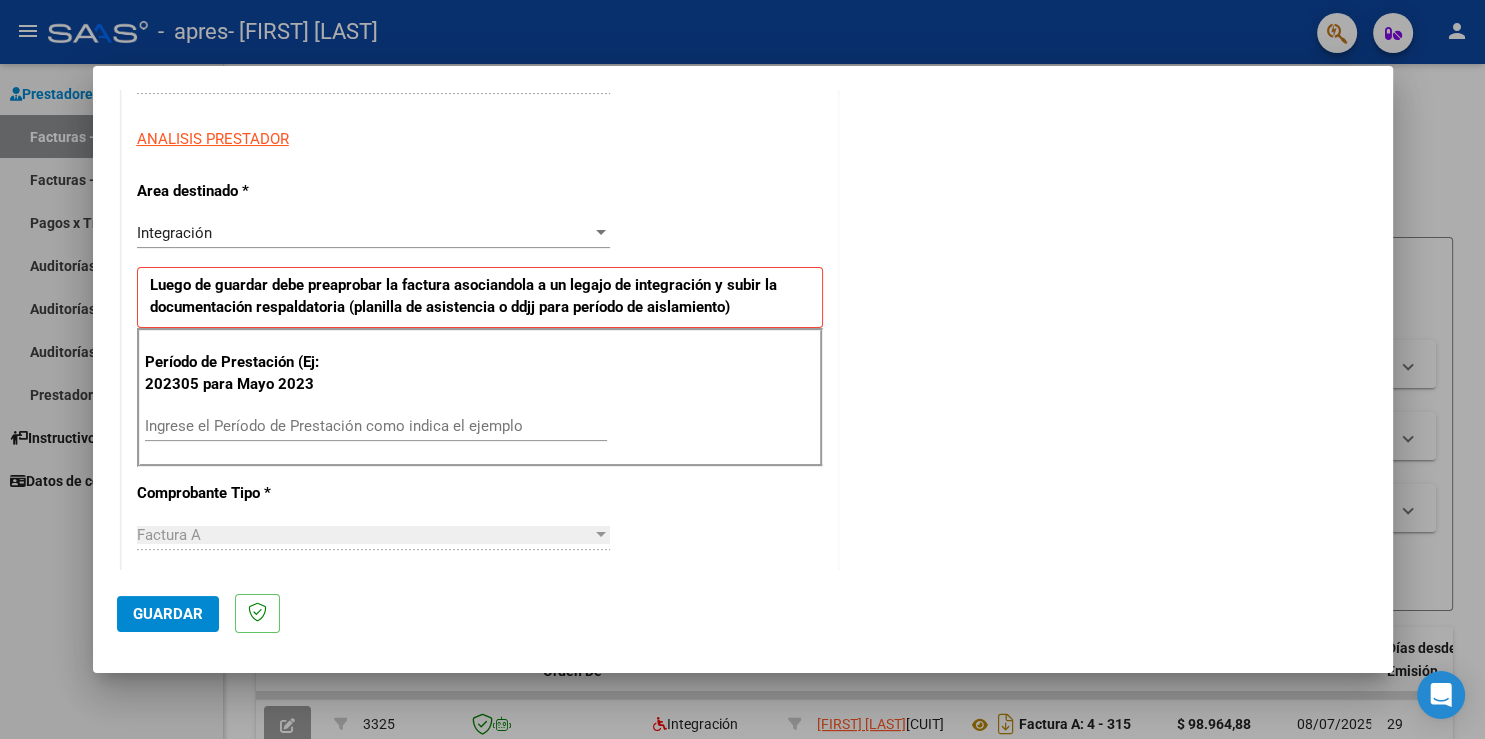 scroll, scrollTop: 373, scrollLeft: 0, axis: vertical 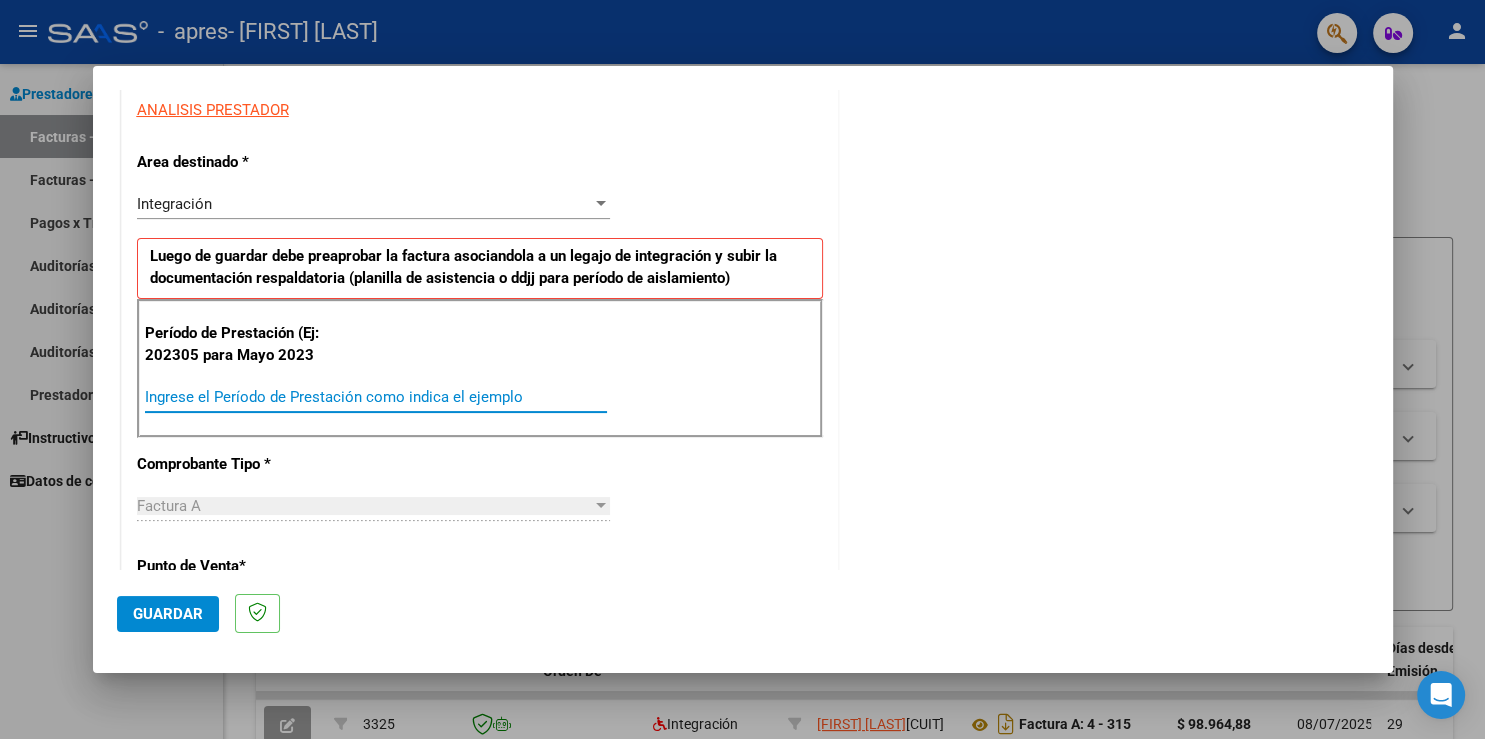 click on "Ingrese el Período de Prestación como indica el ejemplo" at bounding box center (376, 397) 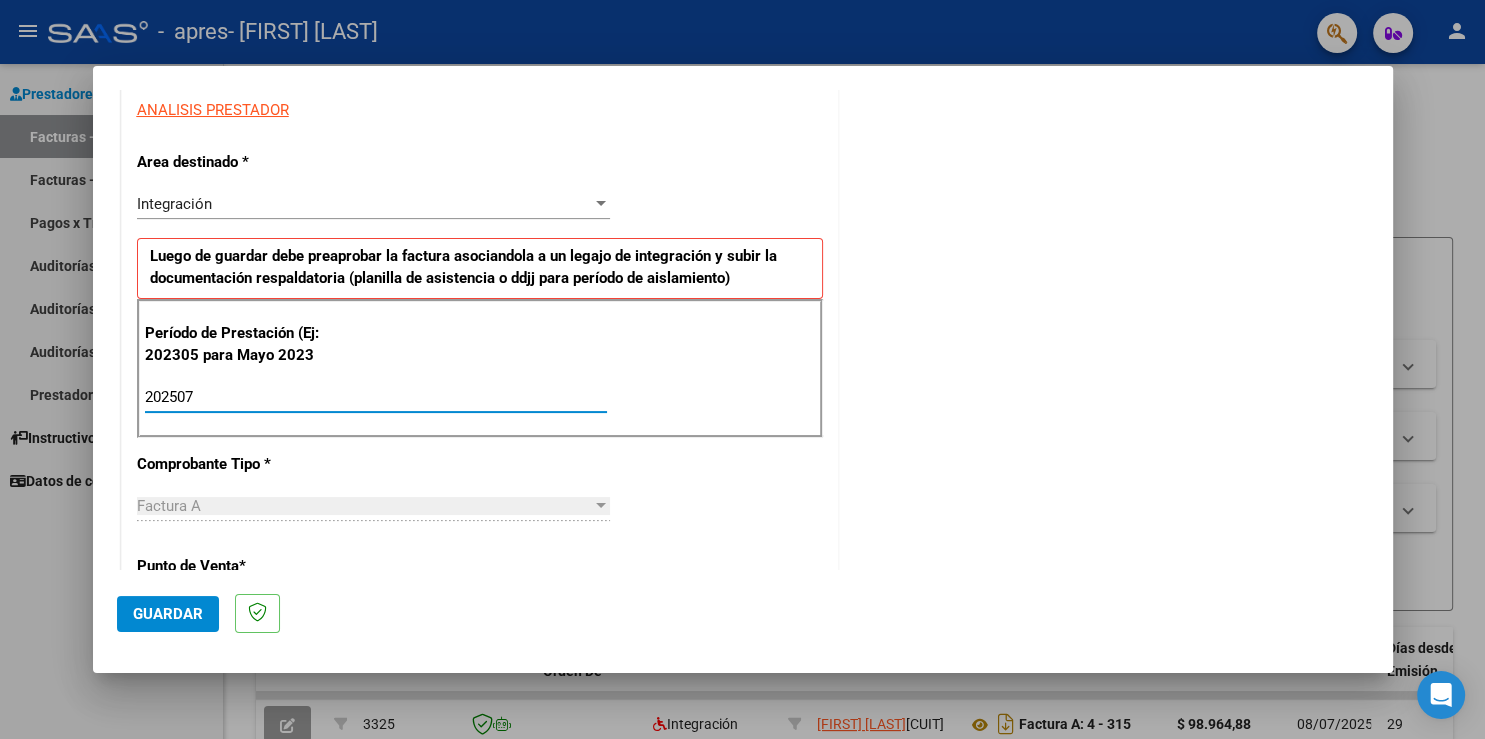type on "202507" 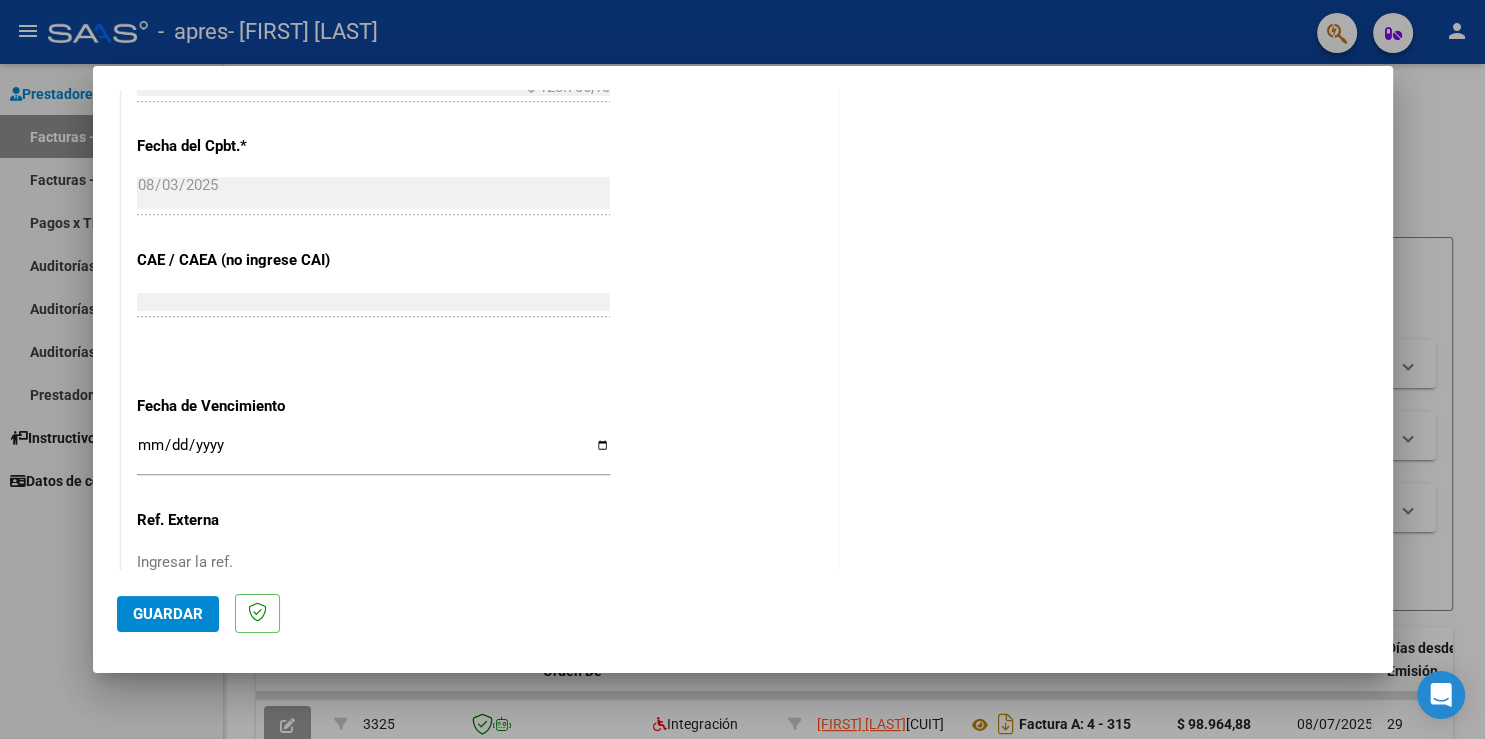 scroll, scrollTop: 1100, scrollLeft: 0, axis: vertical 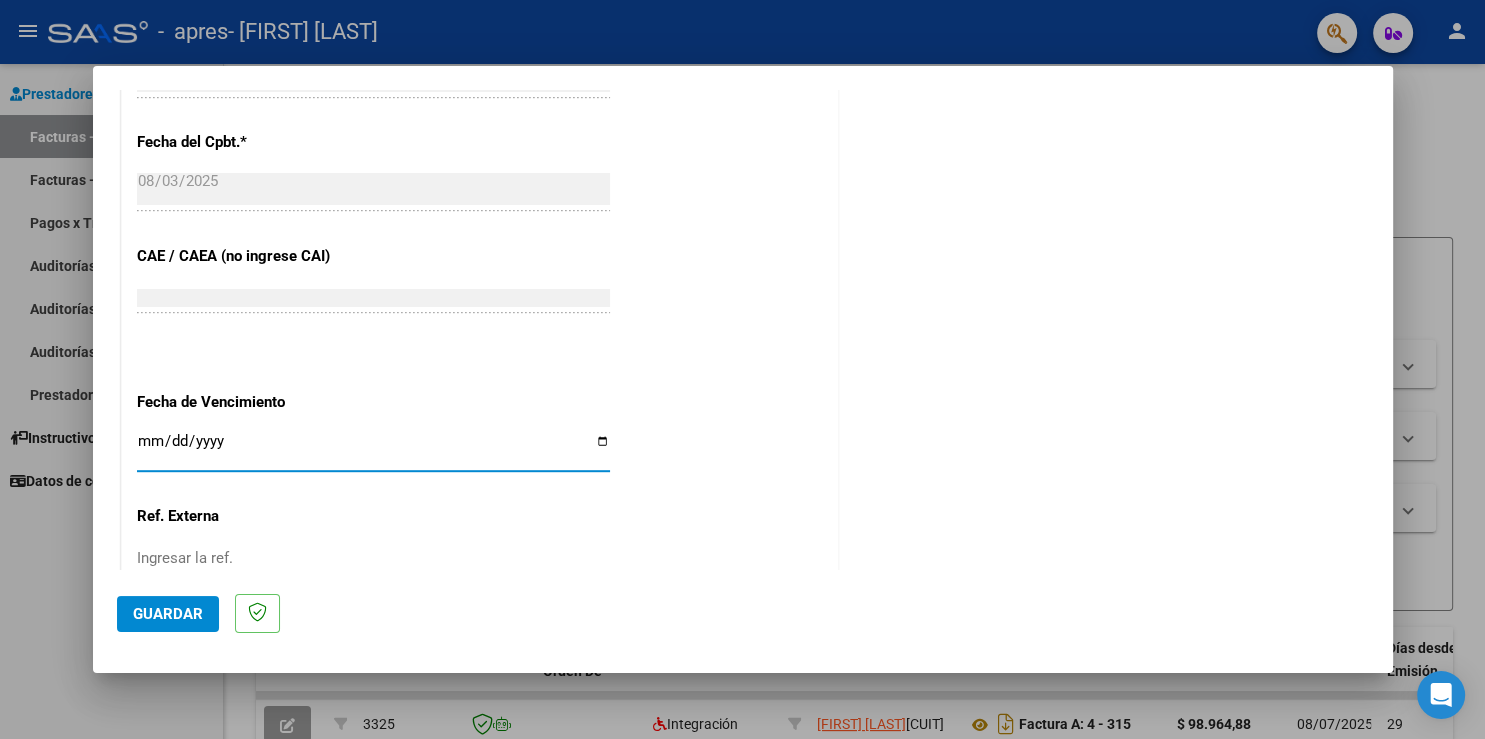 click on "Ingresar la fecha" at bounding box center [373, 449] 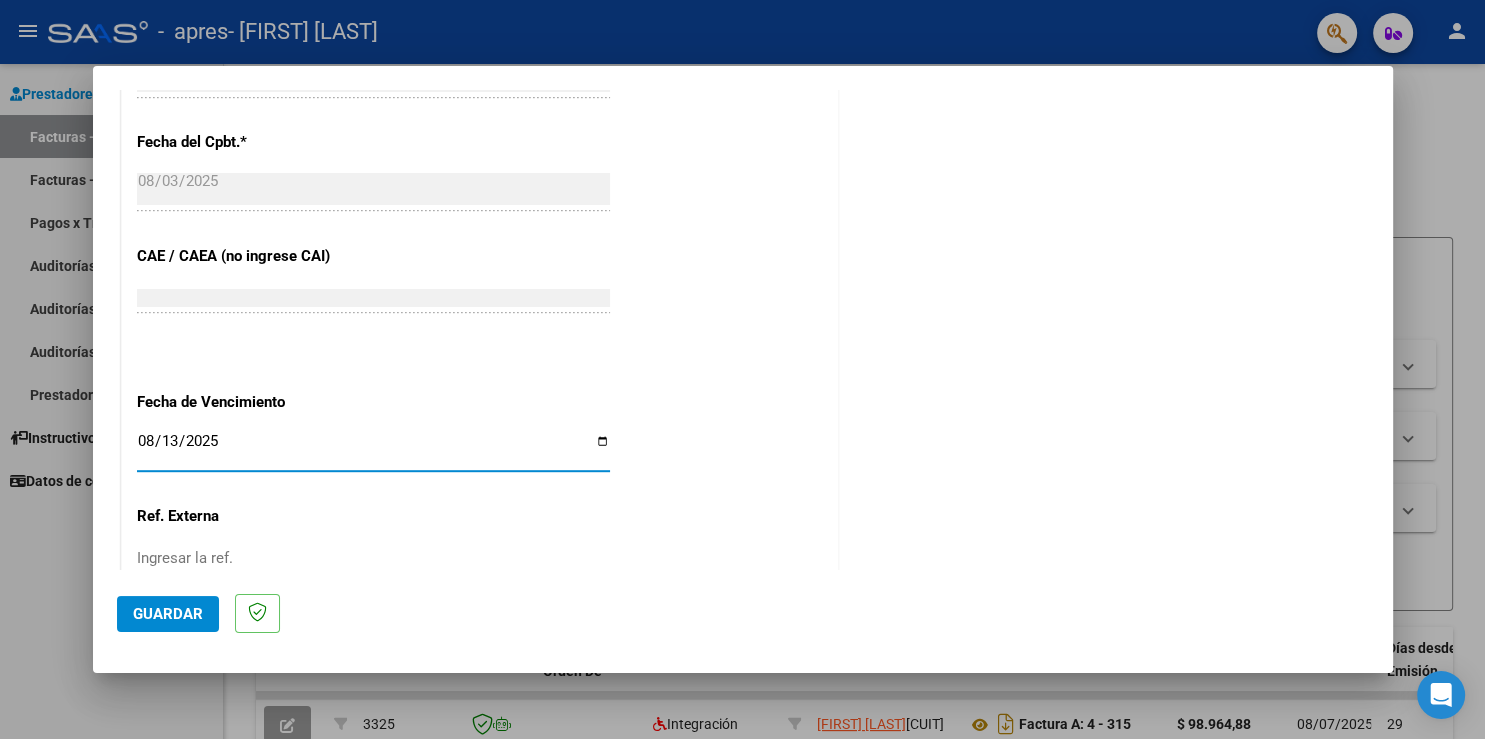click on "Guardar" 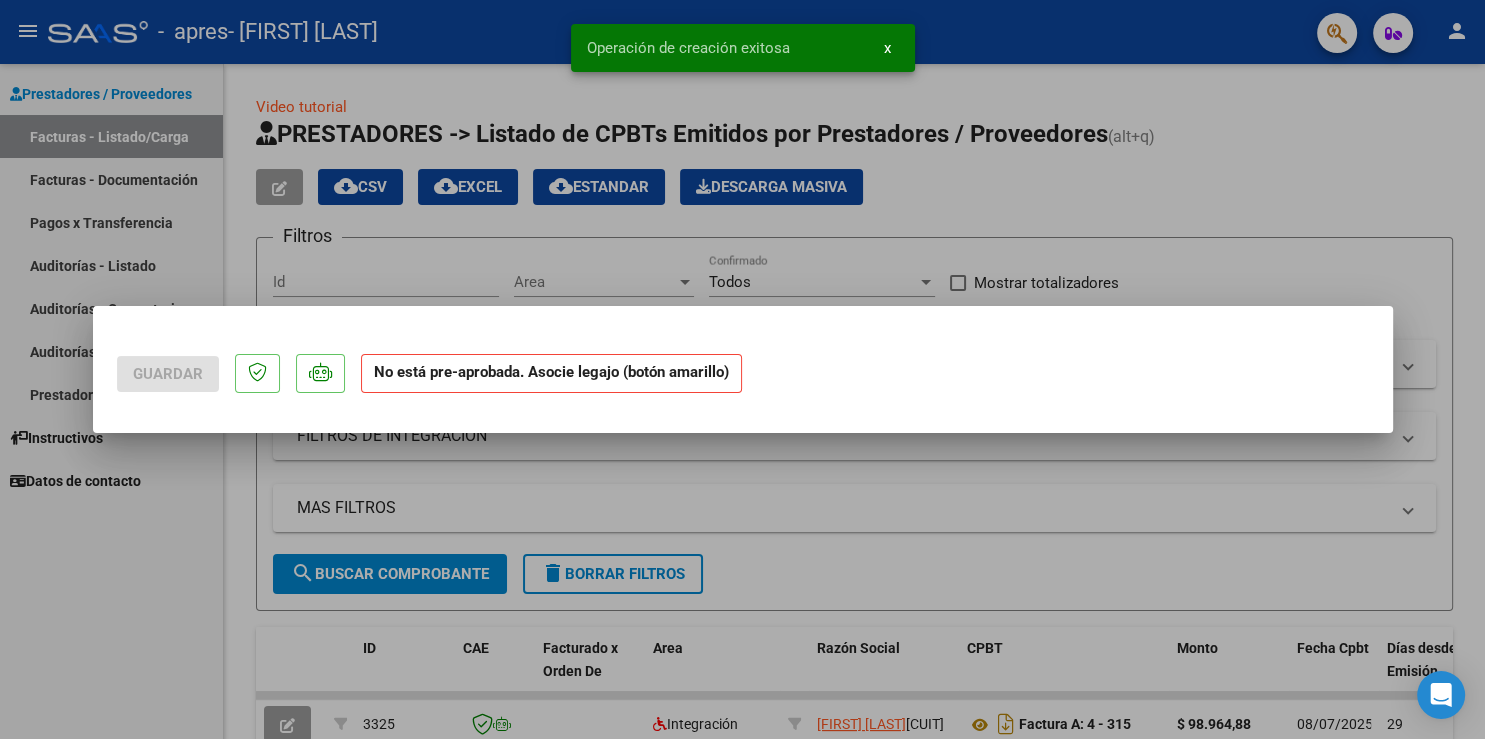 scroll, scrollTop: 0, scrollLeft: 0, axis: both 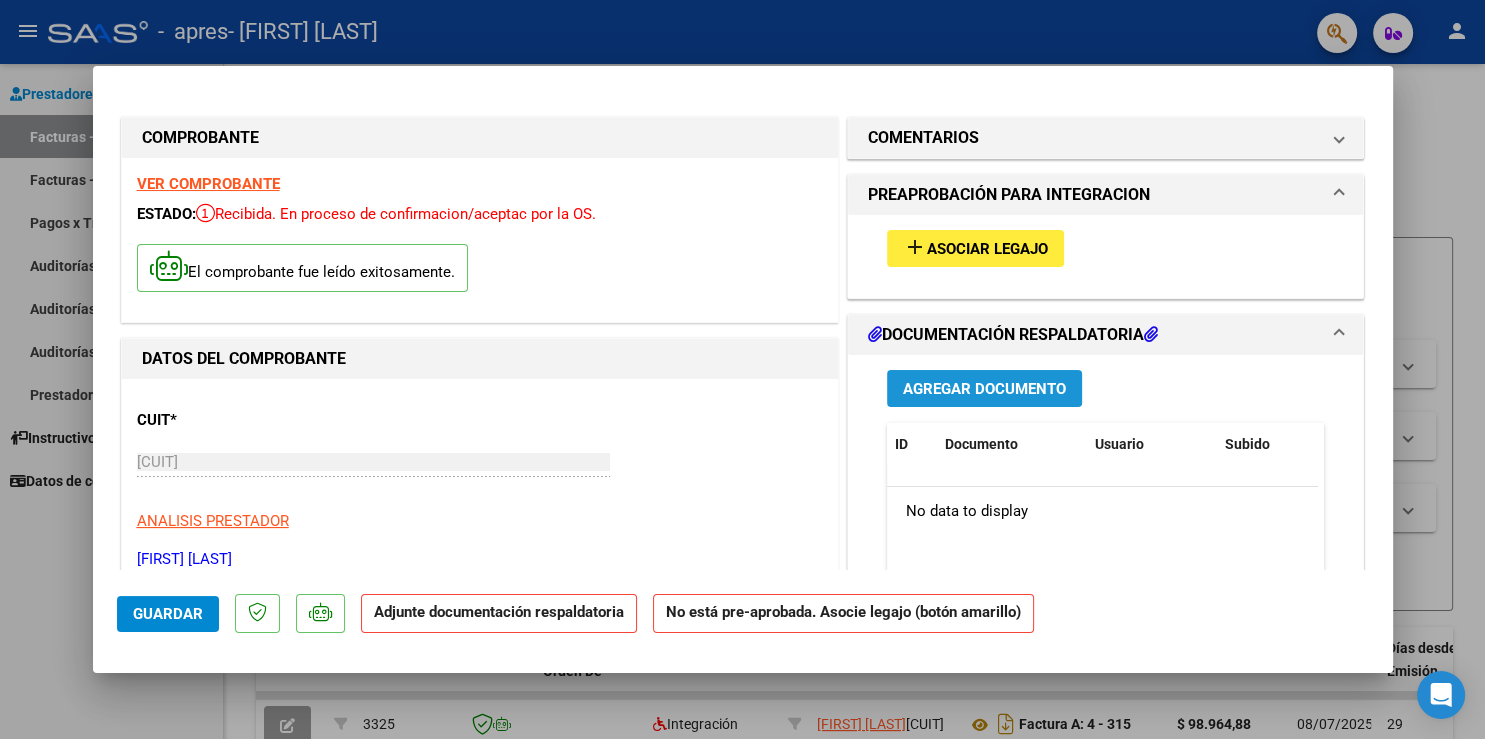 click on "Agregar Documento" at bounding box center (984, 389) 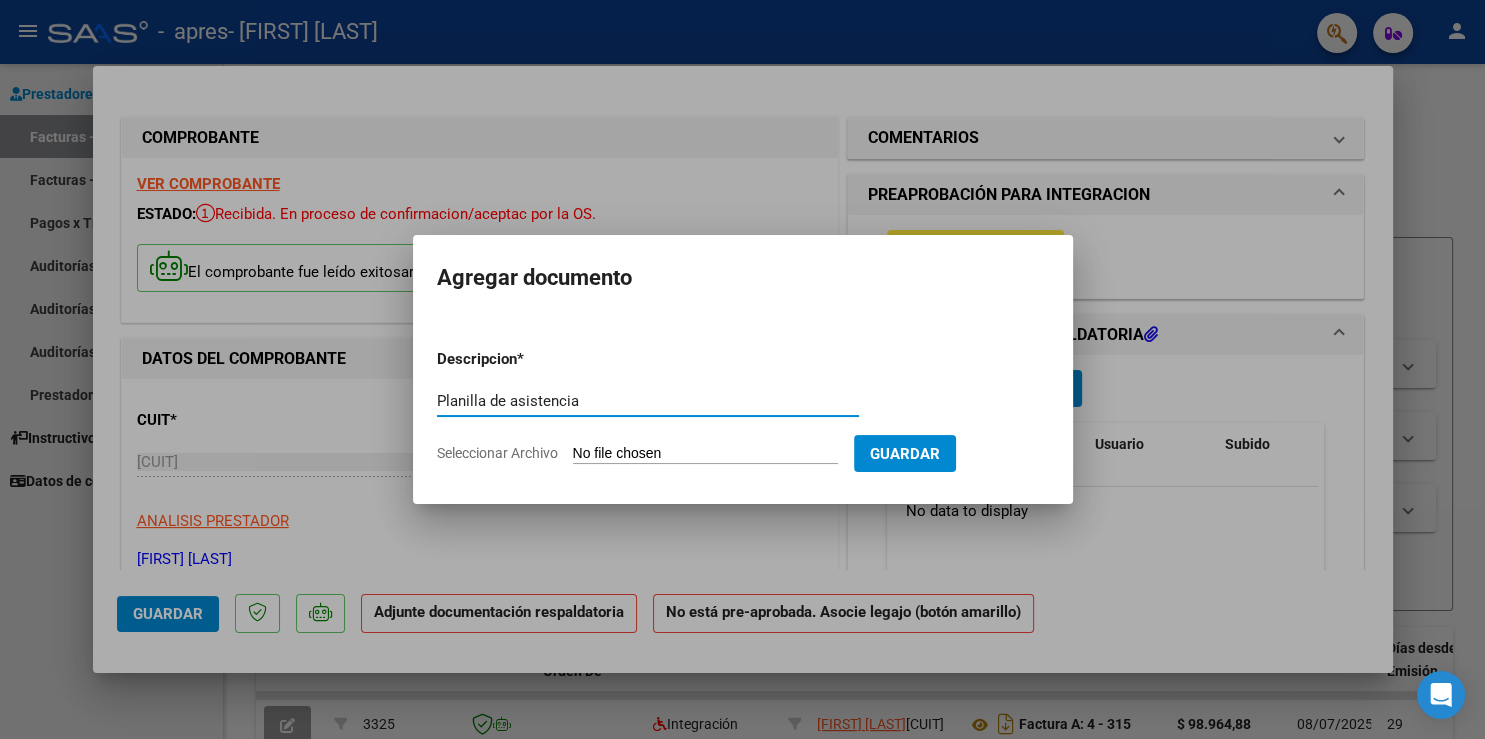 type on "Planilla de asistencia" 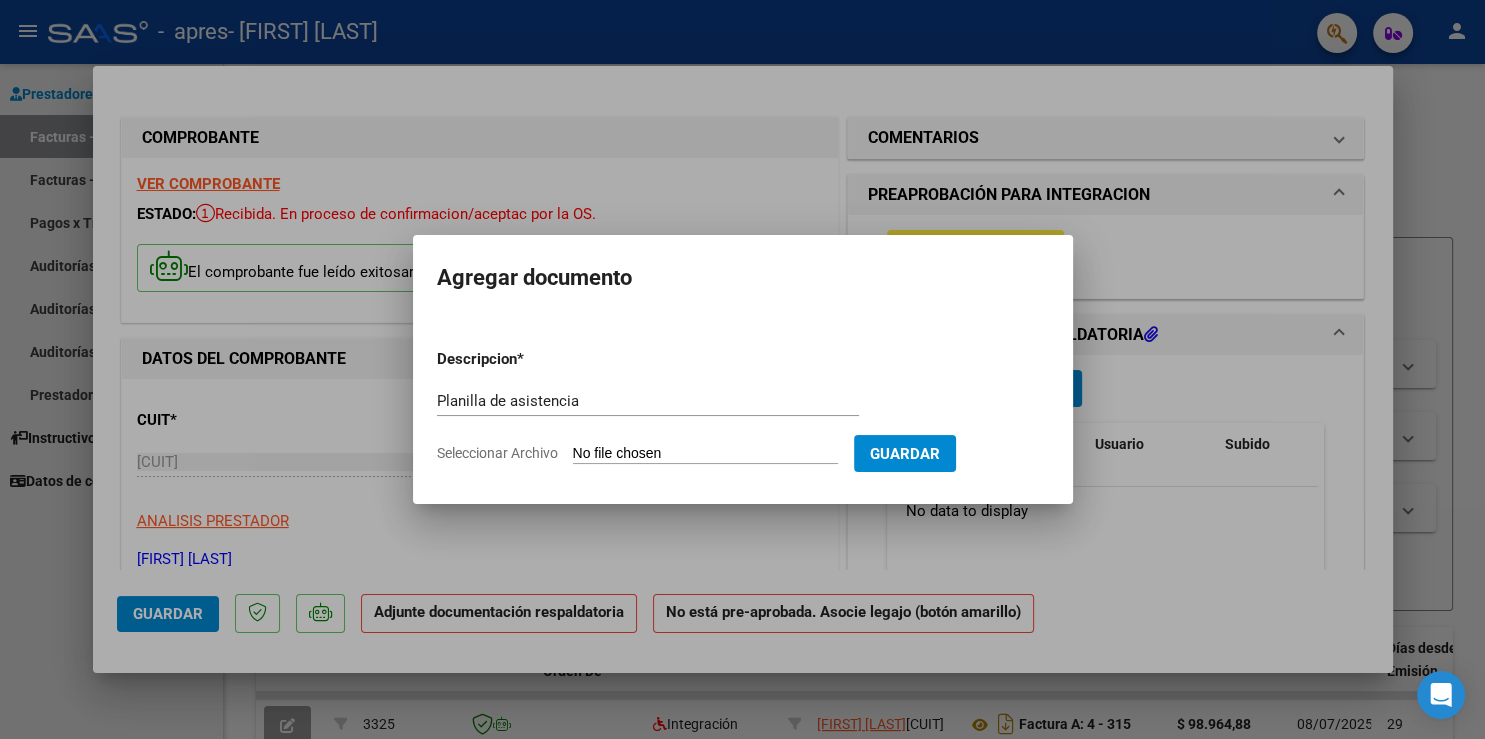 click on "Seleccionar Archivo" at bounding box center [705, 454] 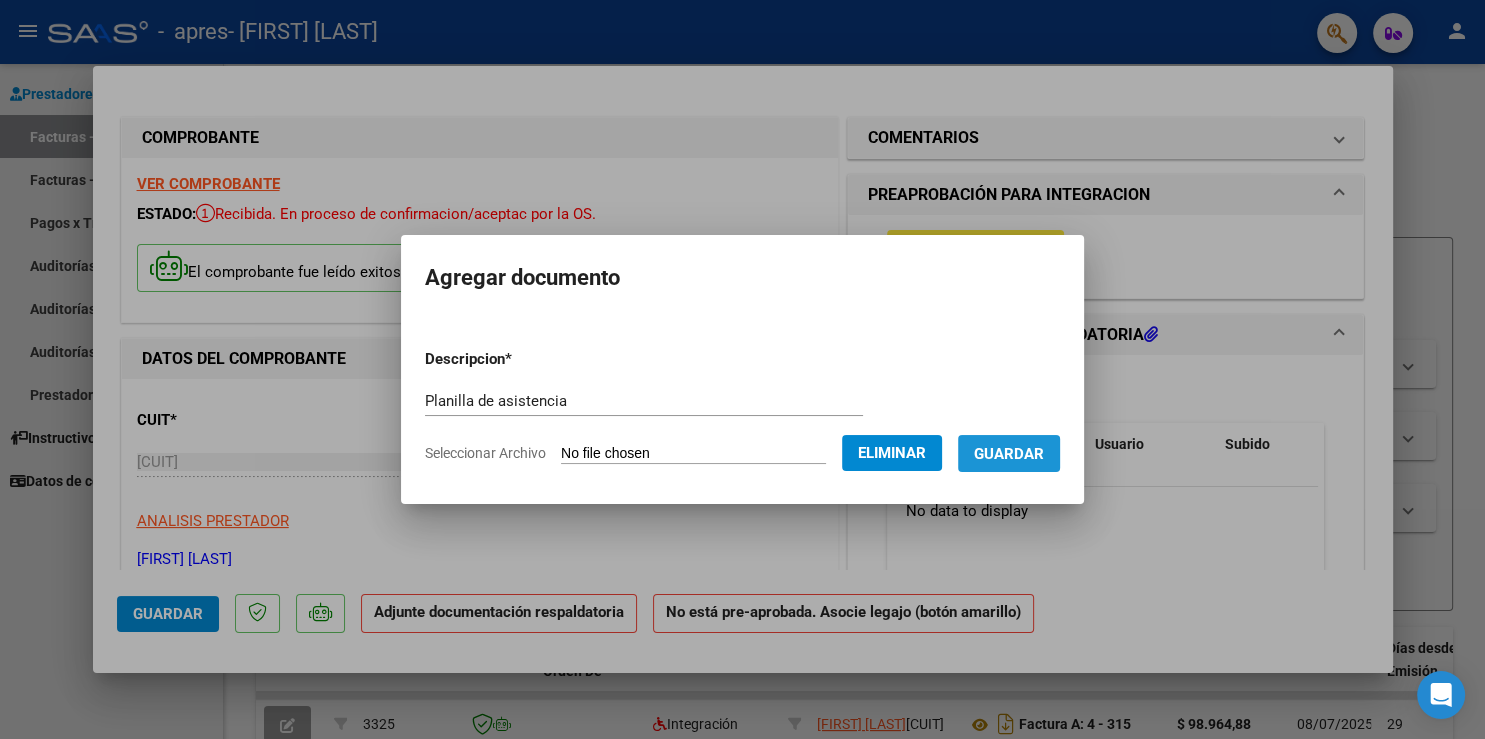 click on "Guardar" at bounding box center (1009, 454) 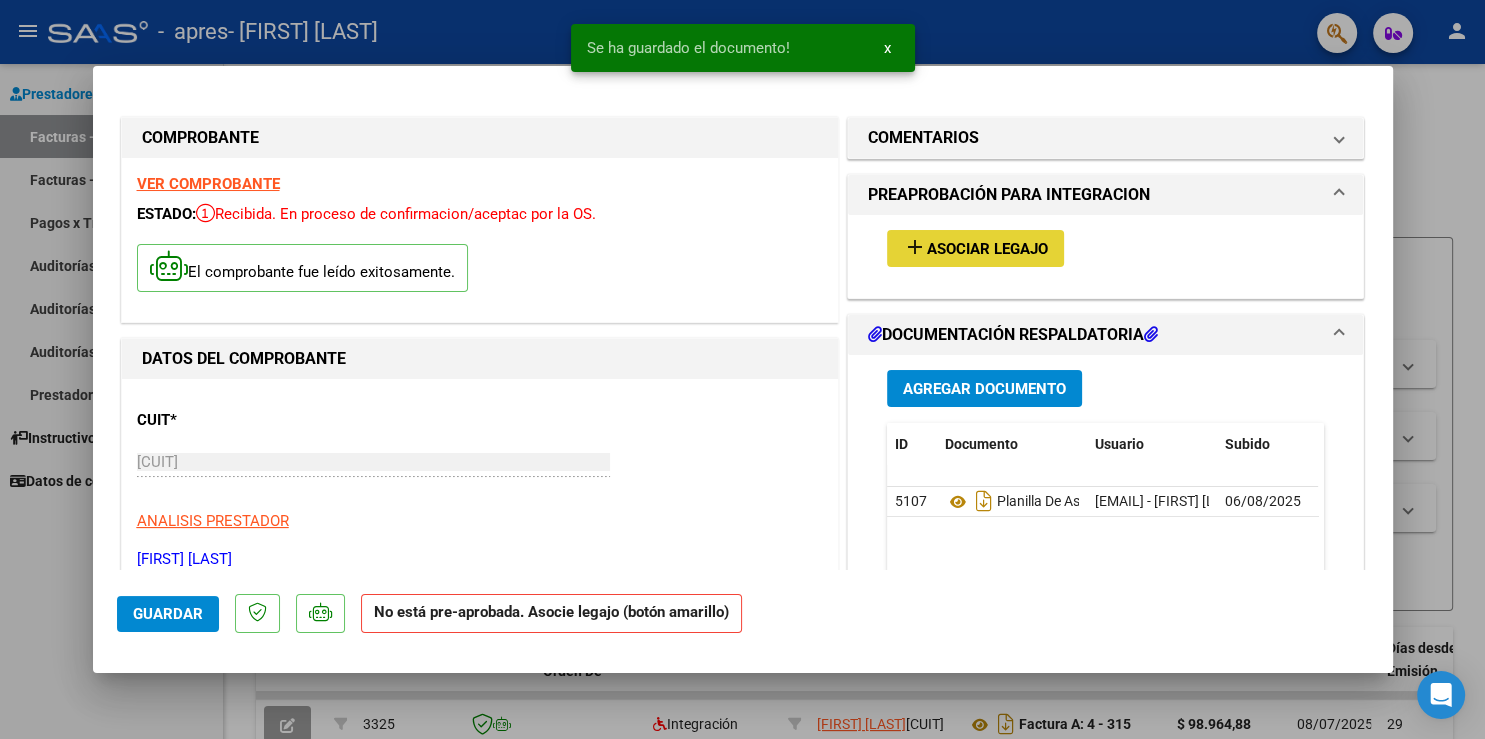 click on "Asociar Legajo" at bounding box center [987, 249] 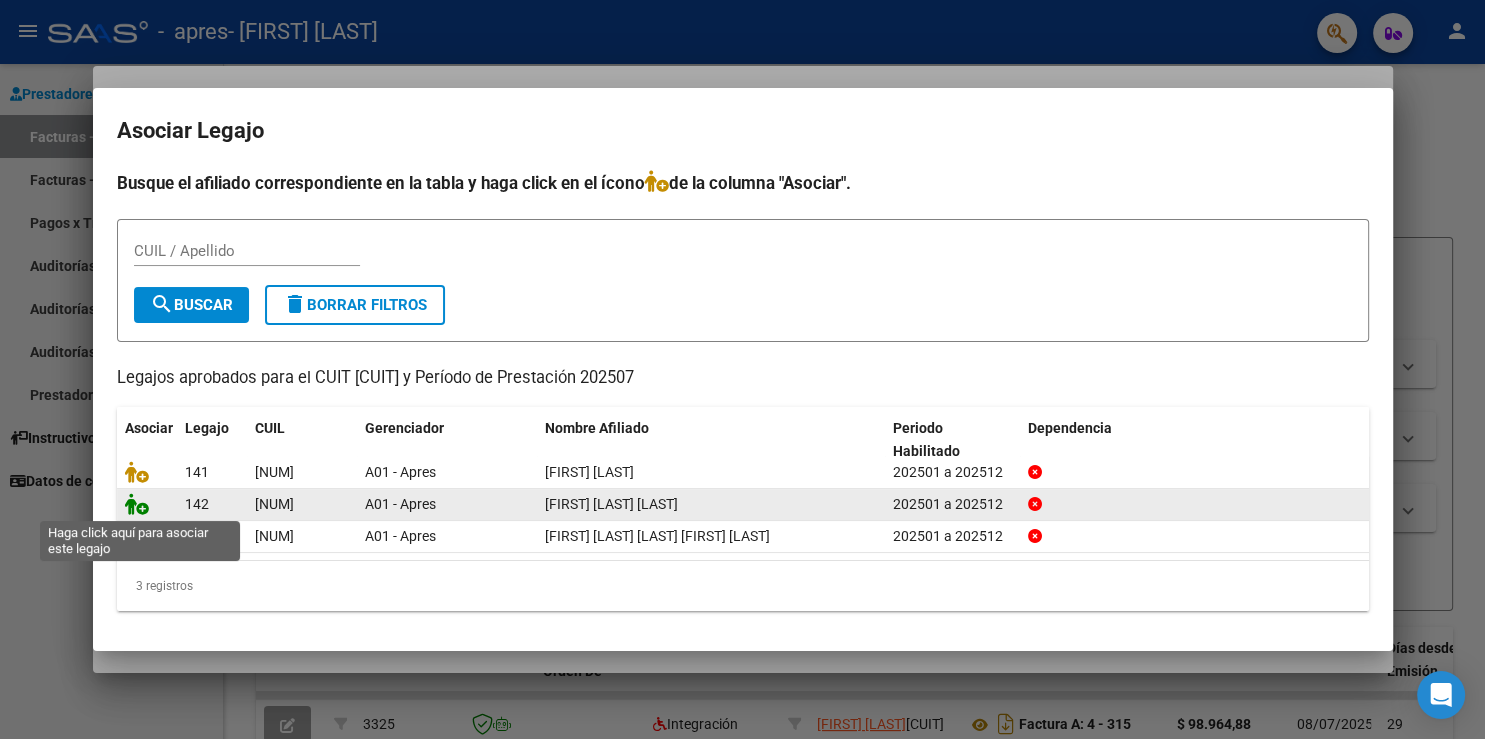 click 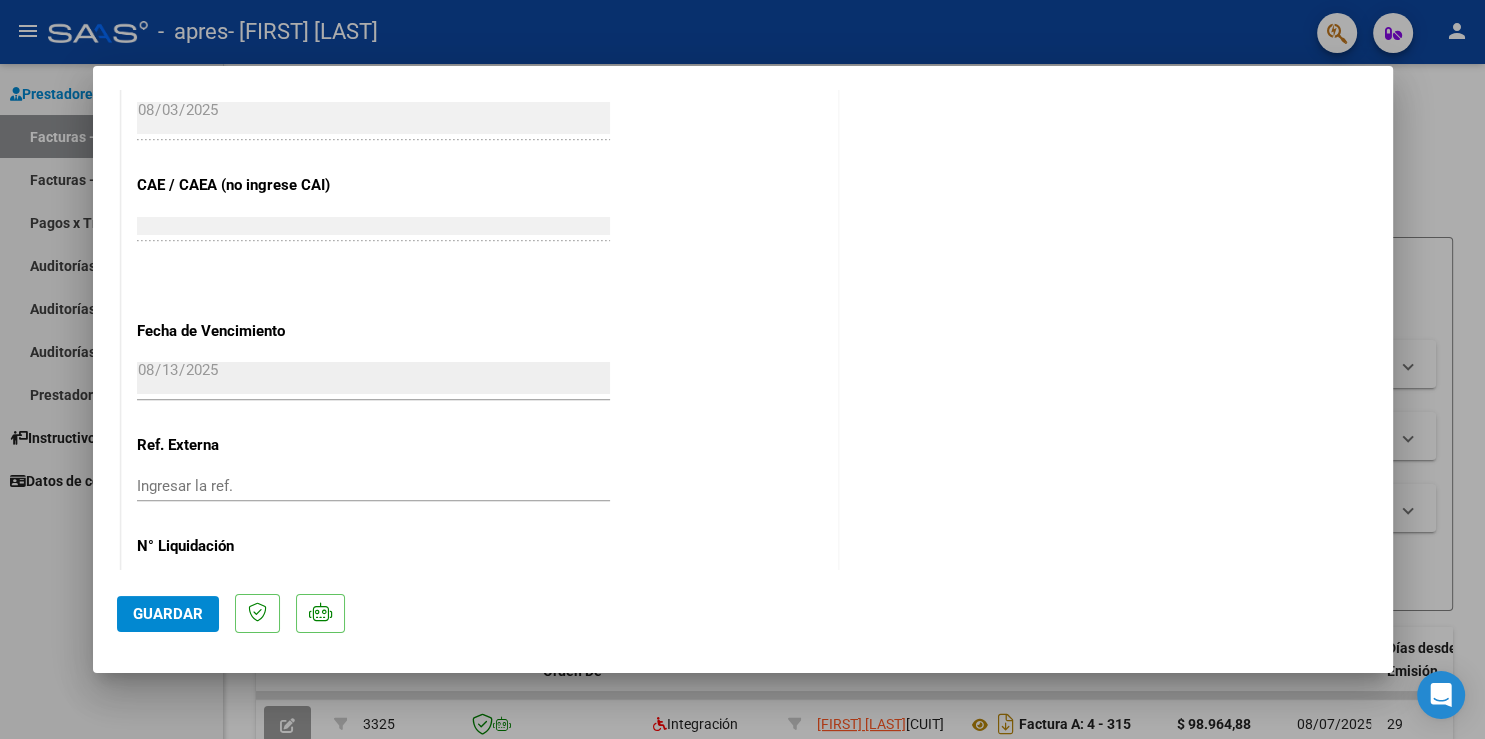 scroll, scrollTop: 1284, scrollLeft: 0, axis: vertical 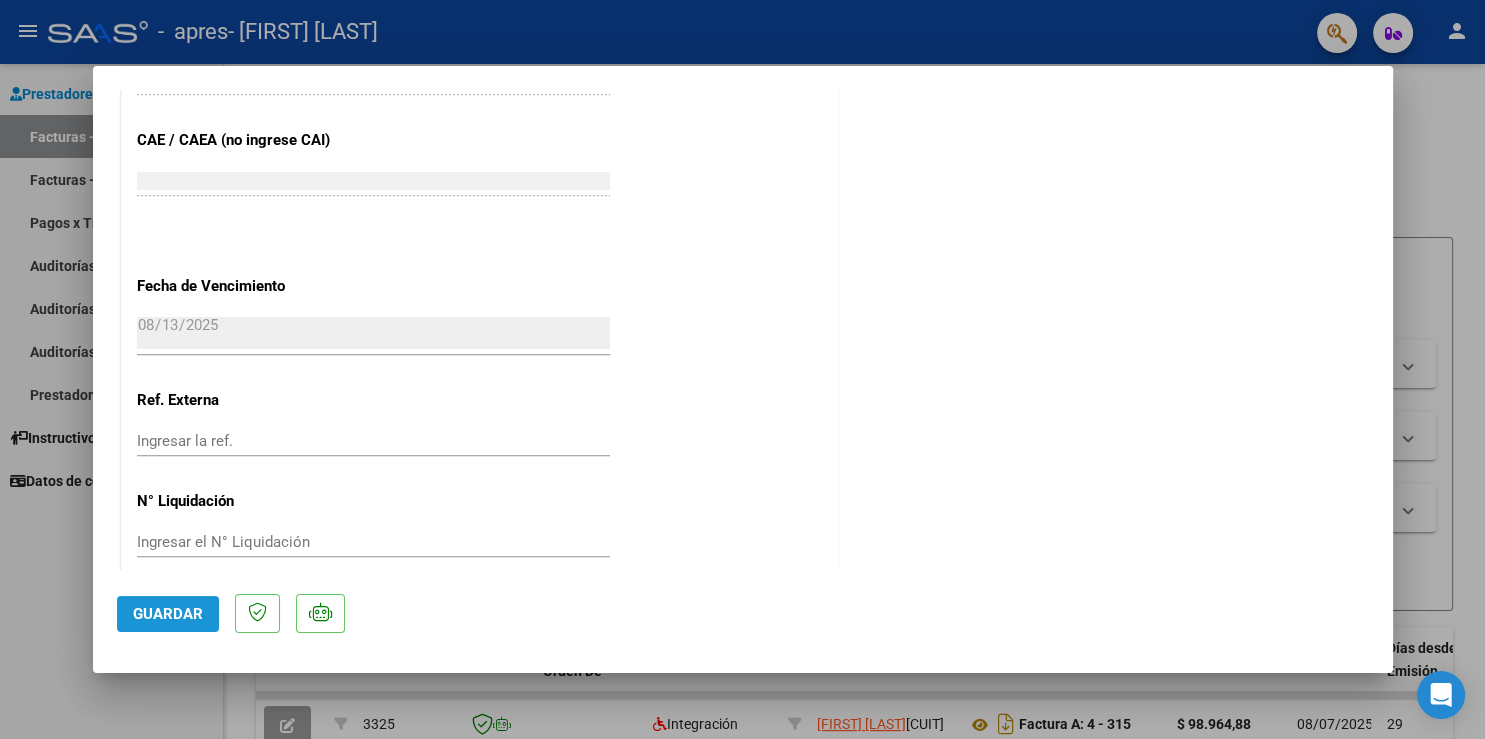 click on "Guardar" 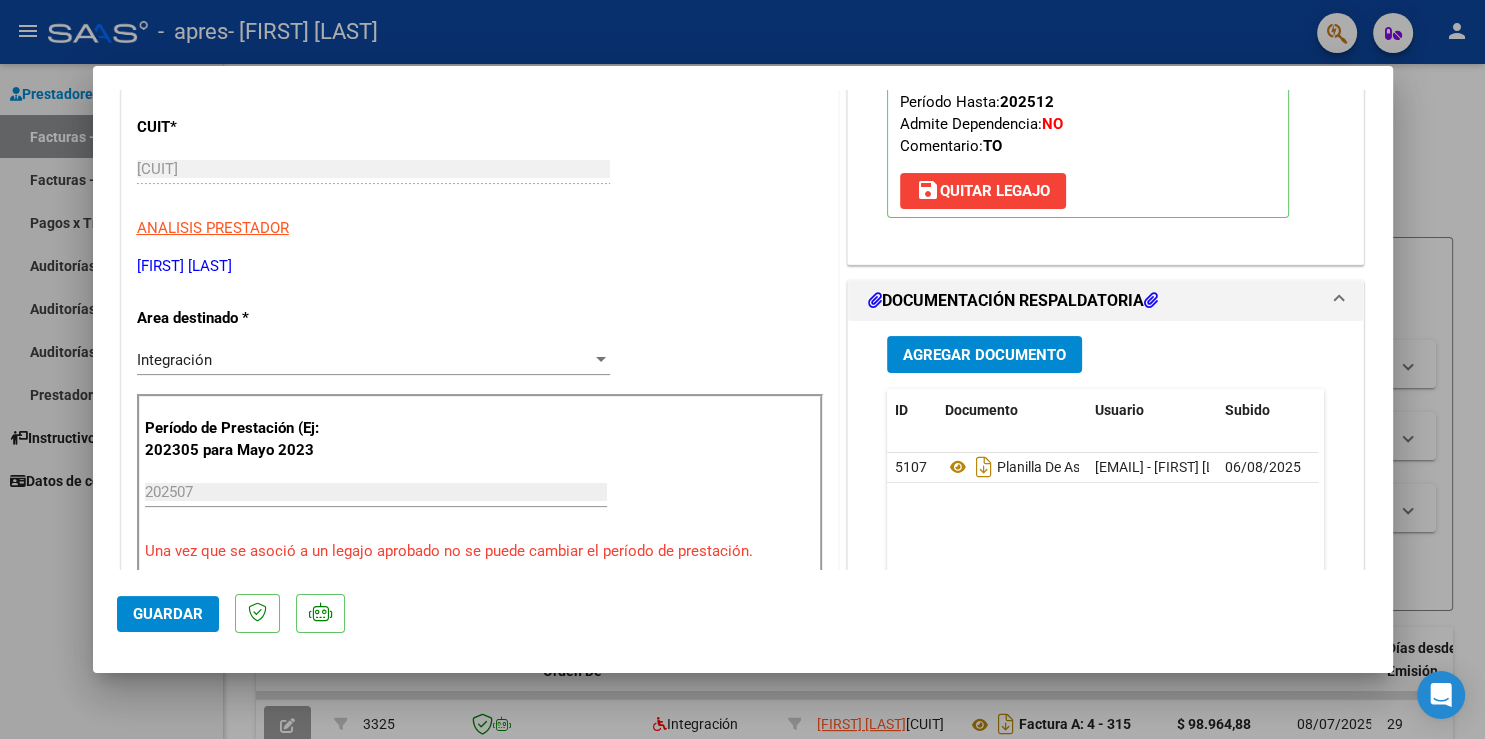 scroll, scrollTop: 0, scrollLeft: 0, axis: both 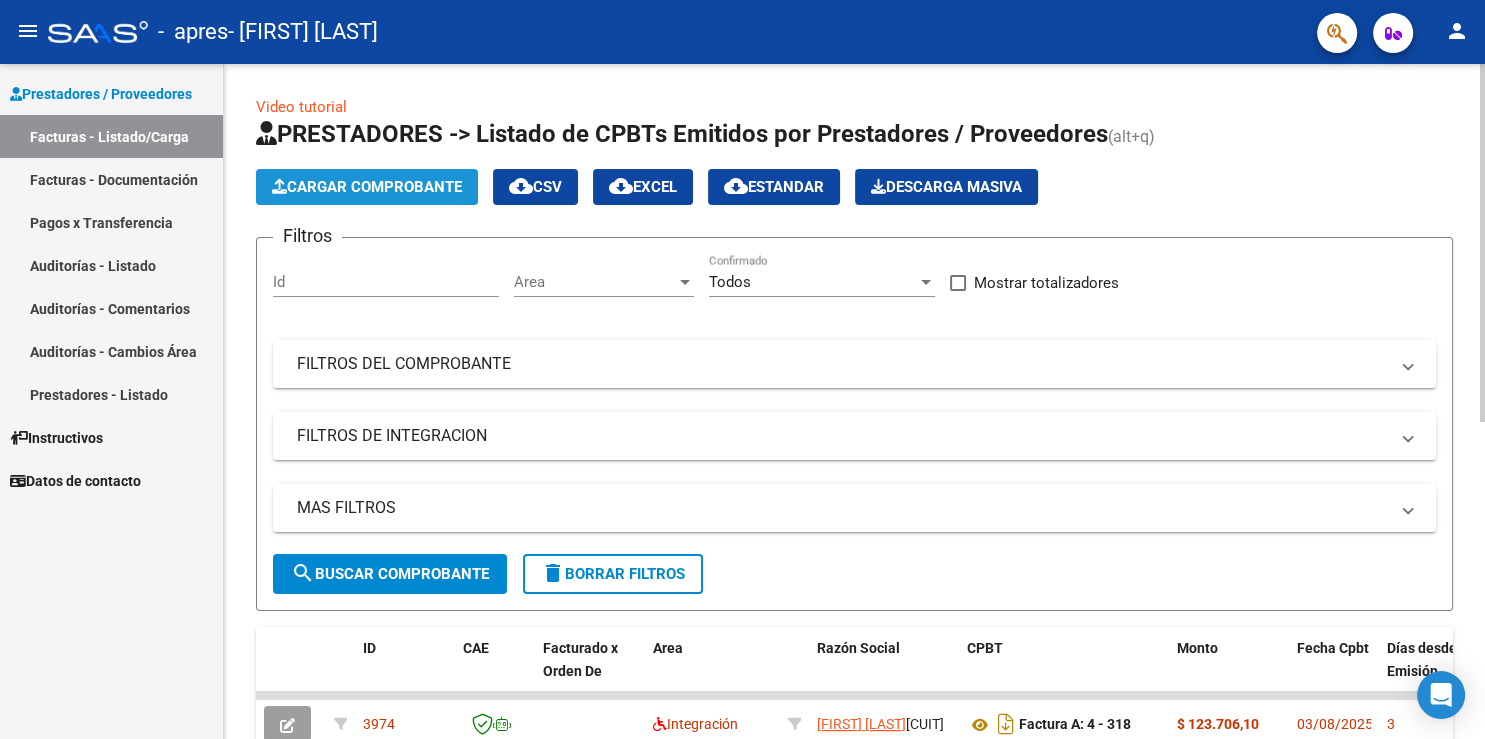 click on "Cargar Comprobante" 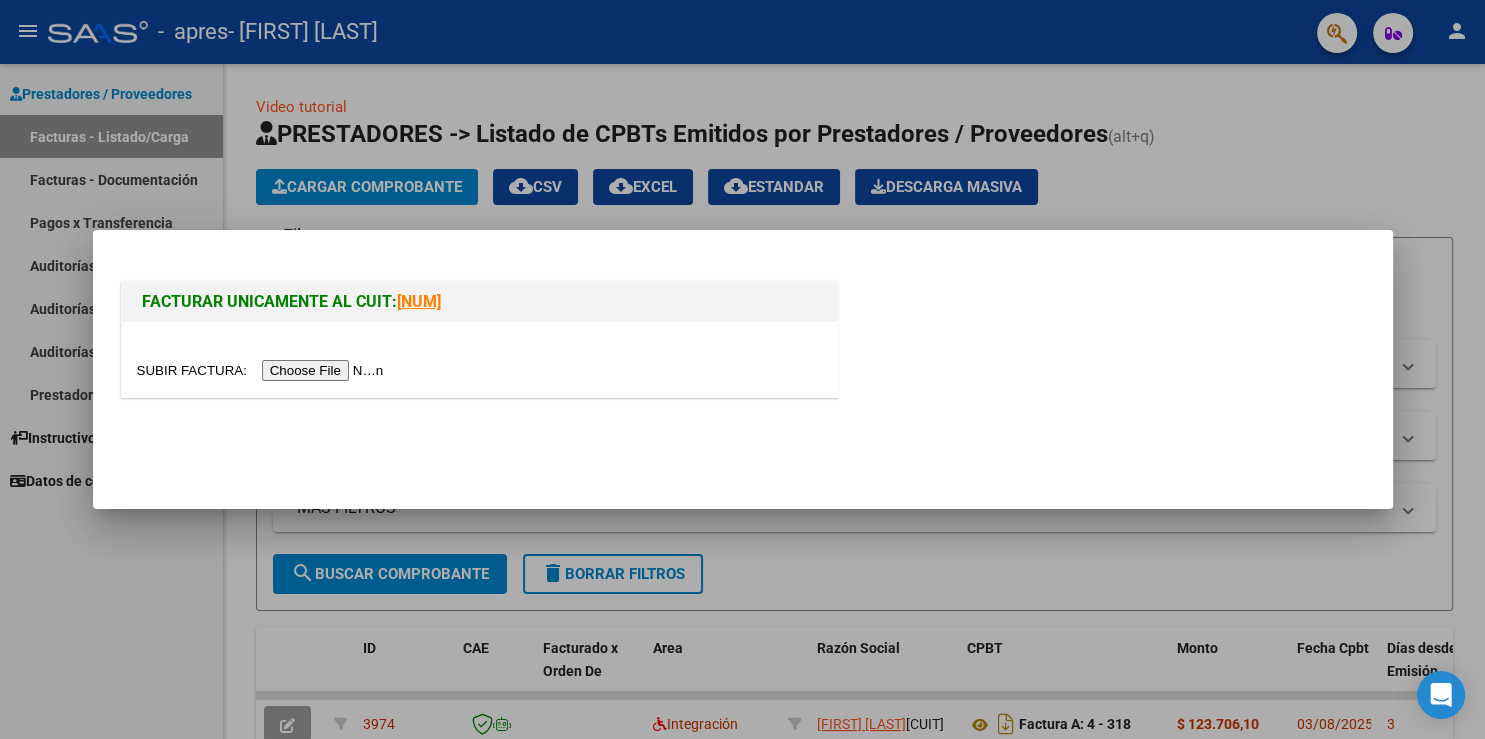 click at bounding box center (263, 370) 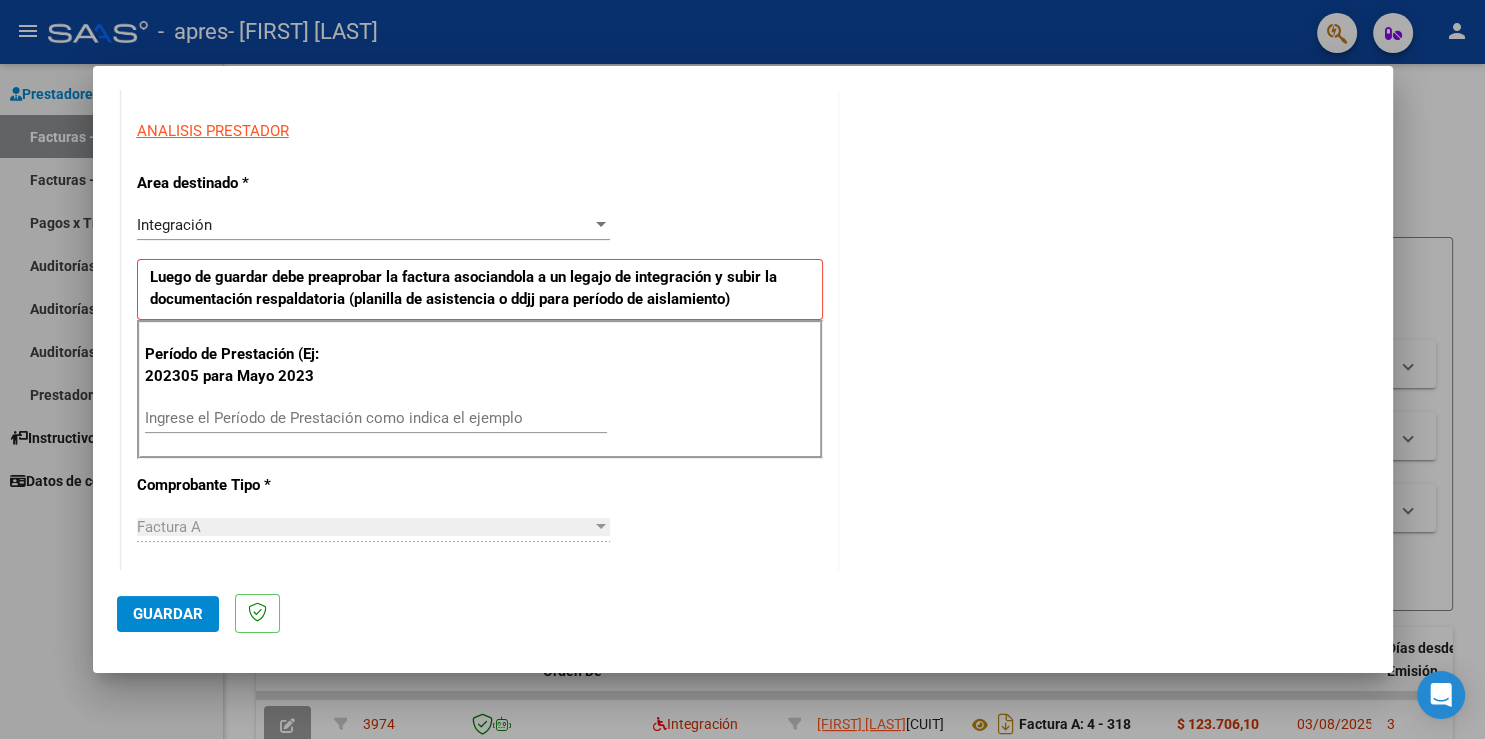 scroll, scrollTop: 382, scrollLeft: 0, axis: vertical 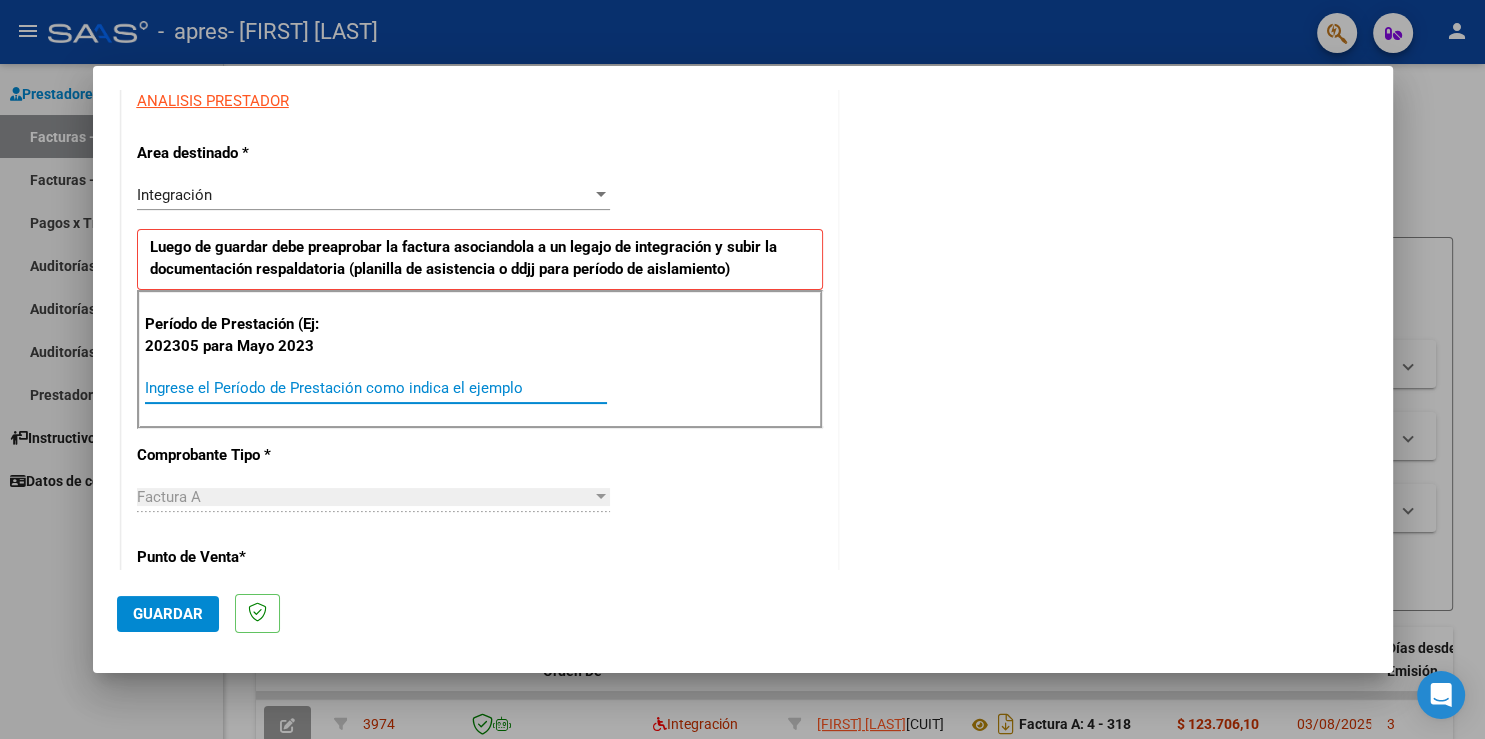 click on "Ingrese el Período de Prestación como indica el ejemplo" at bounding box center (376, 388) 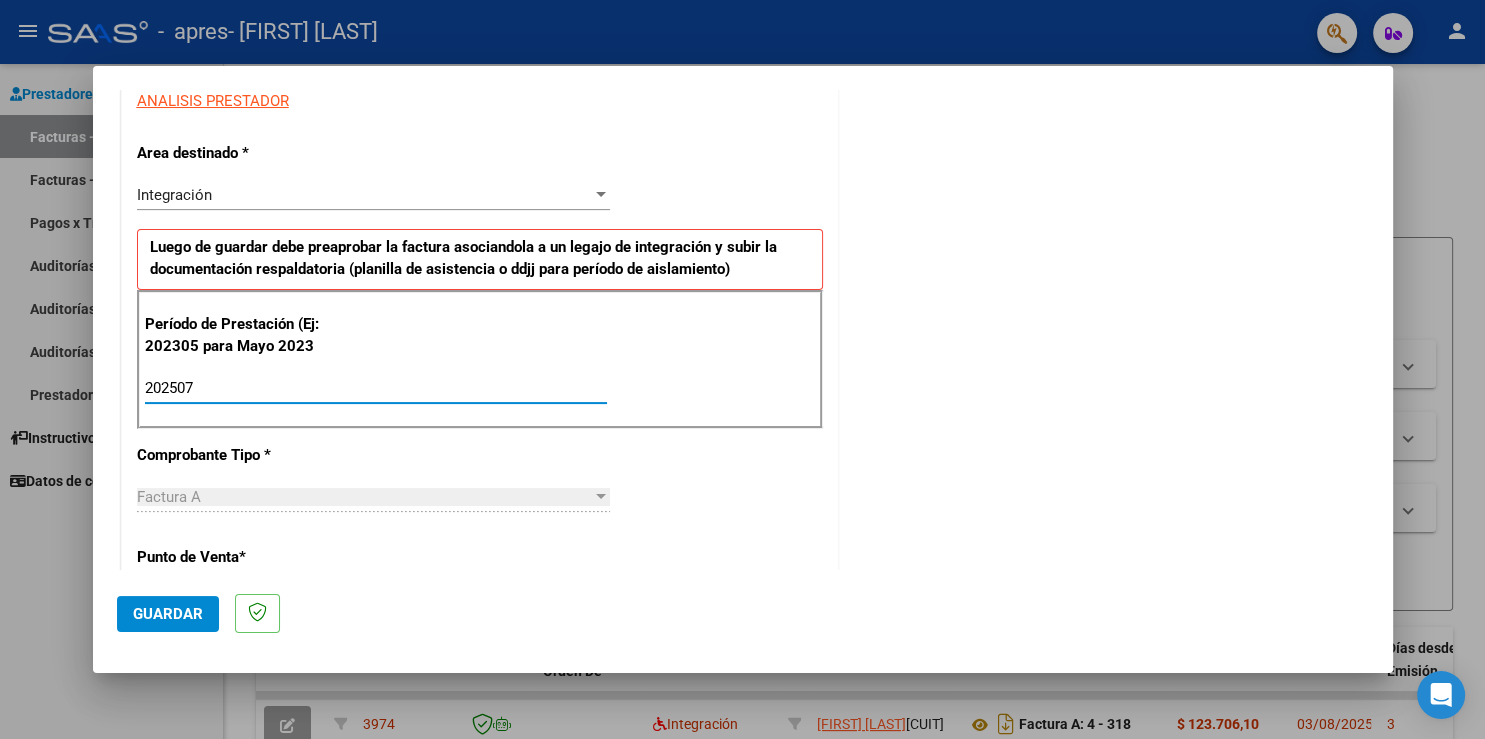 type on "202507" 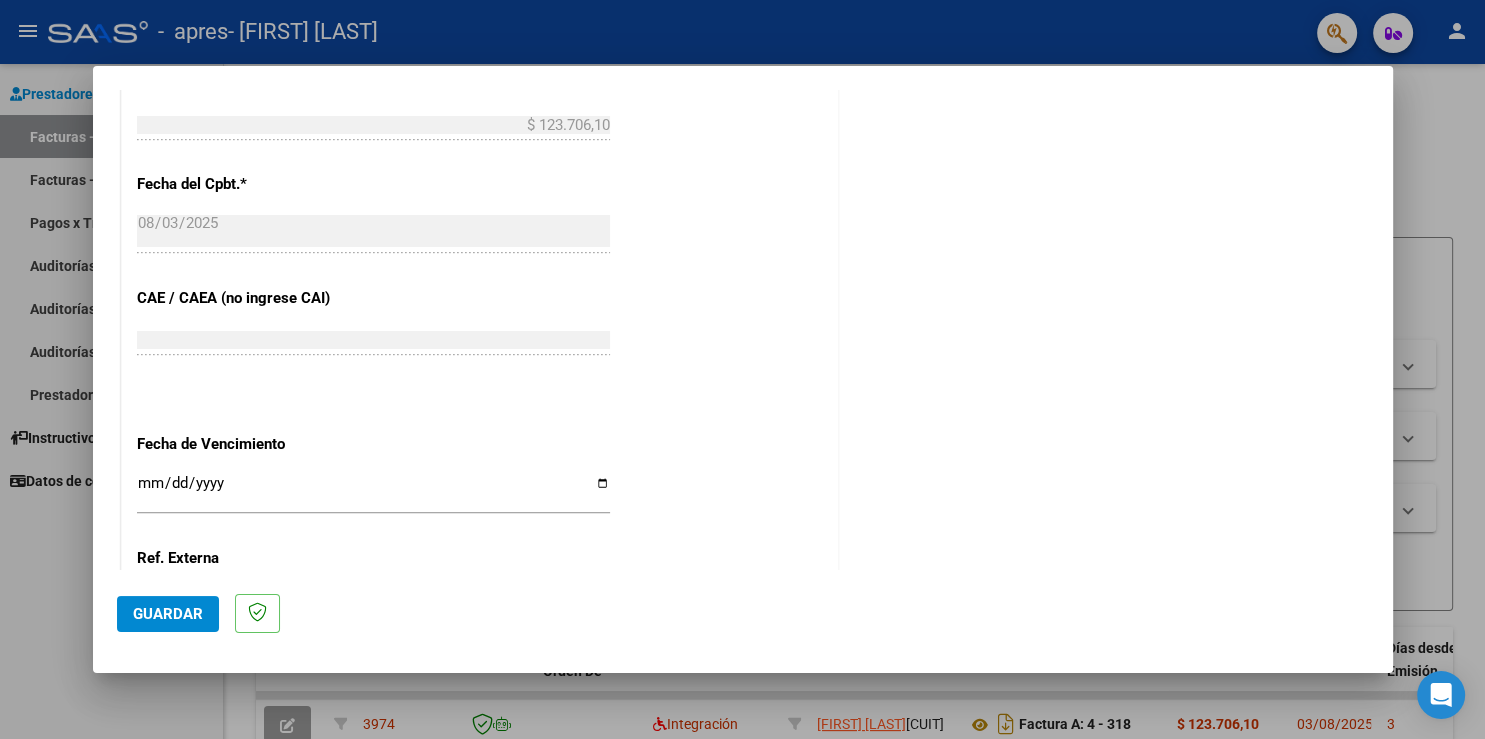 scroll, scrollTop: 1072, scrollLeft: 0, axis: vertical 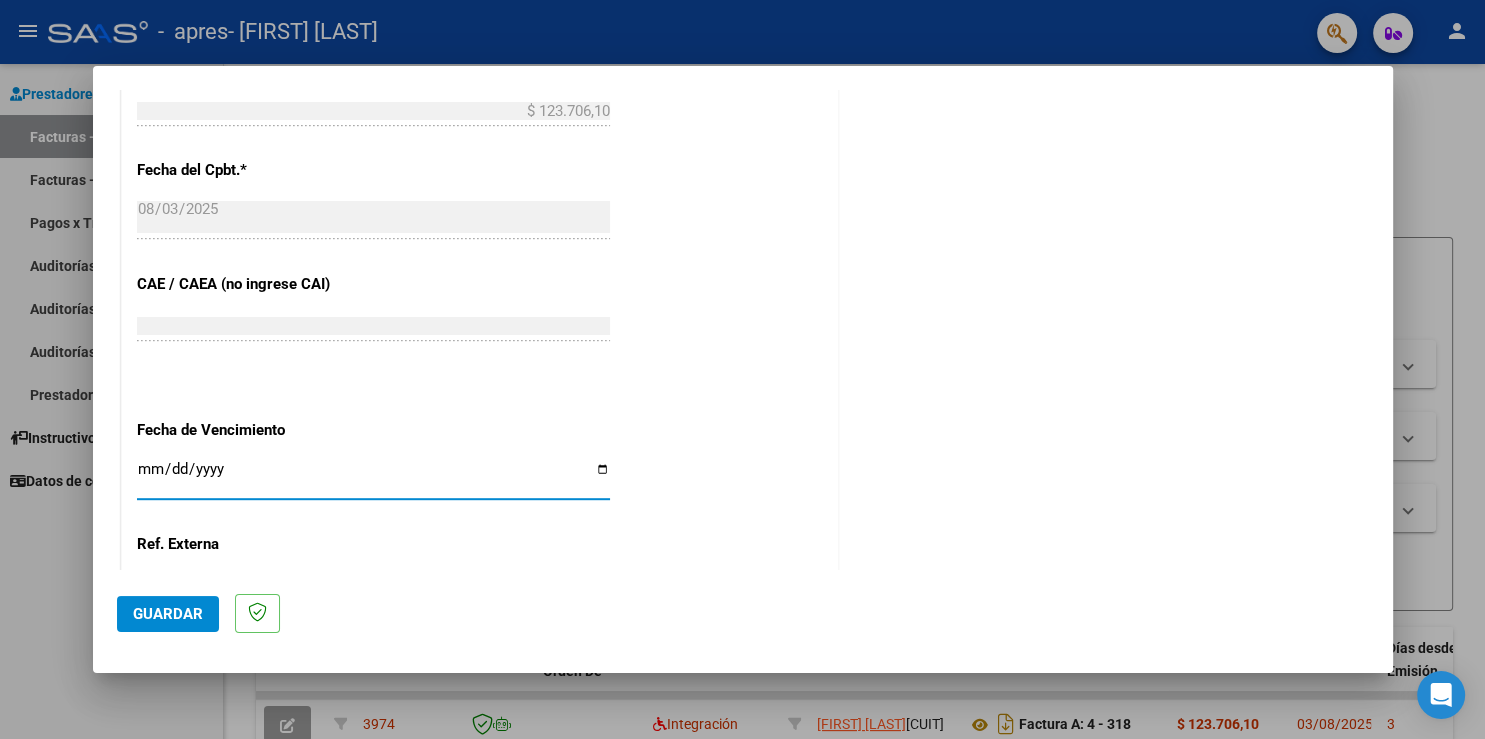 click on "Ingresar la fecha" at bounding box center (373, 477) 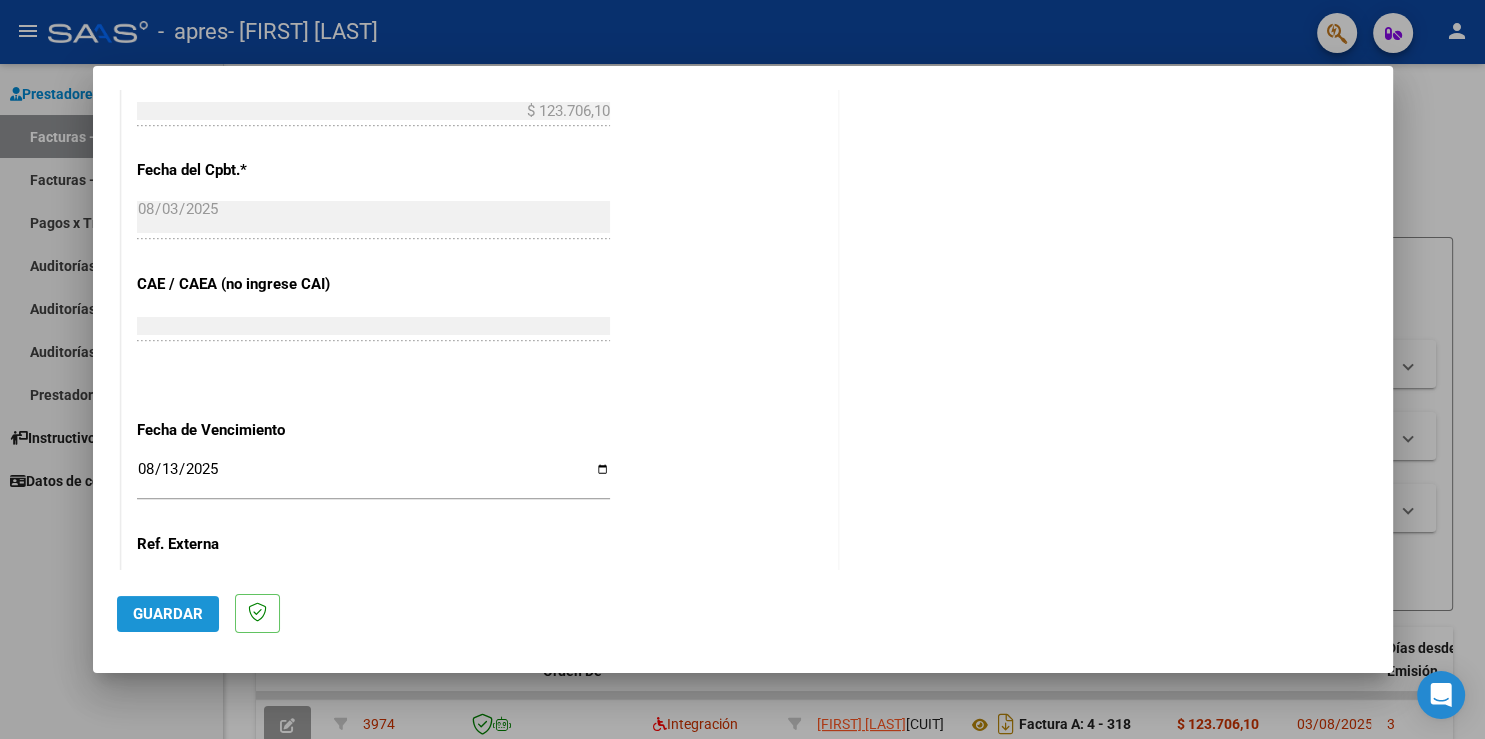 click on "Guardar" 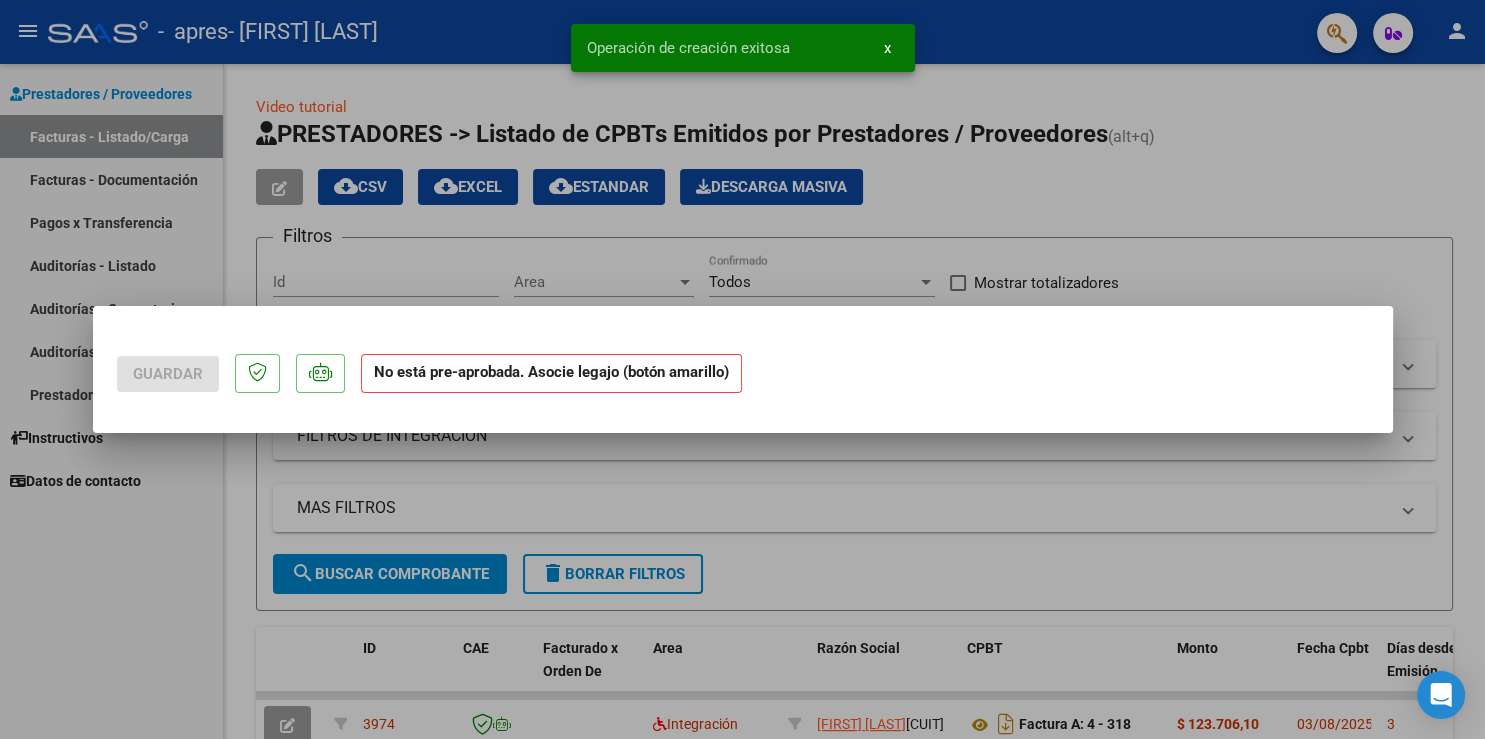 scroll, scrollTop: 0, scrollLeft: 0, axis: both 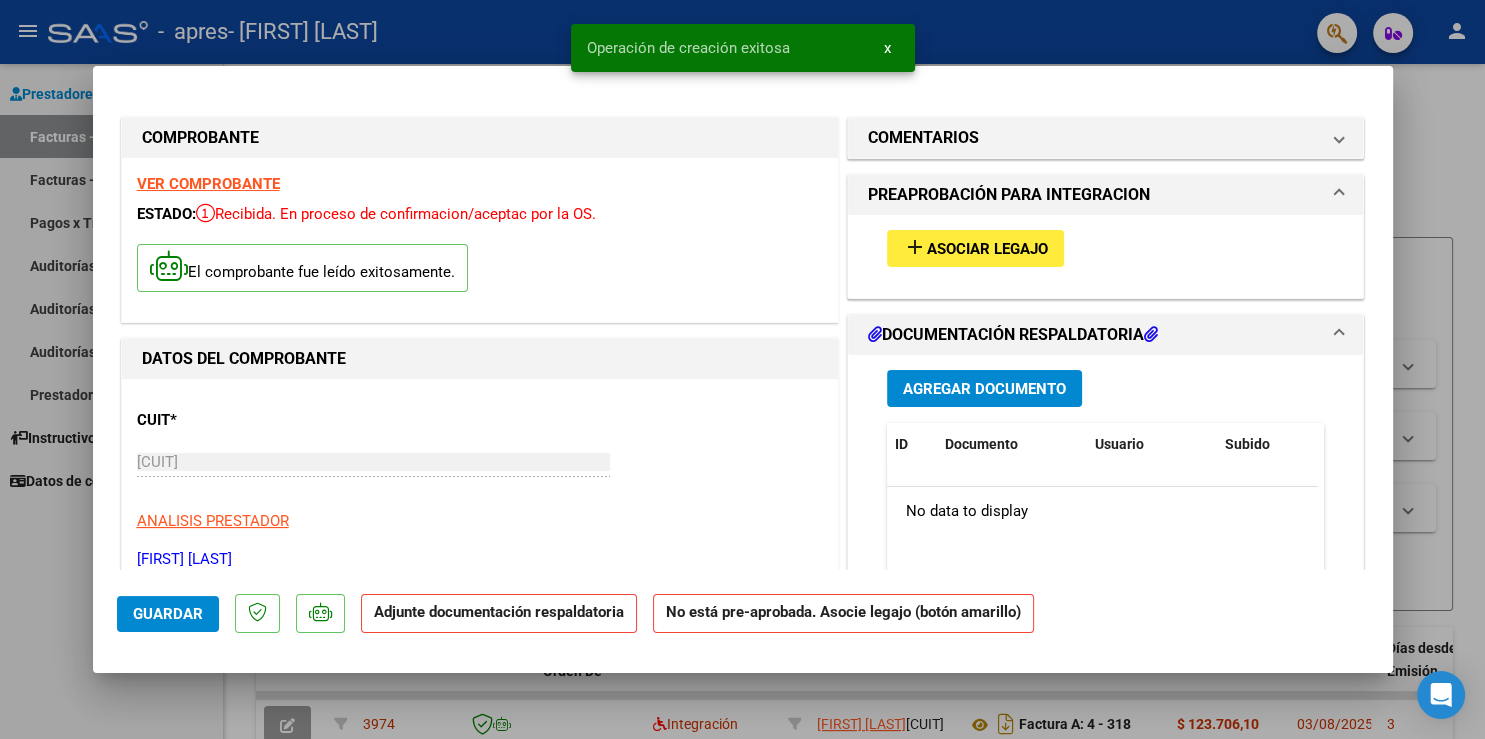 click on "Agregar Documento" at bounding box center [984, 389] 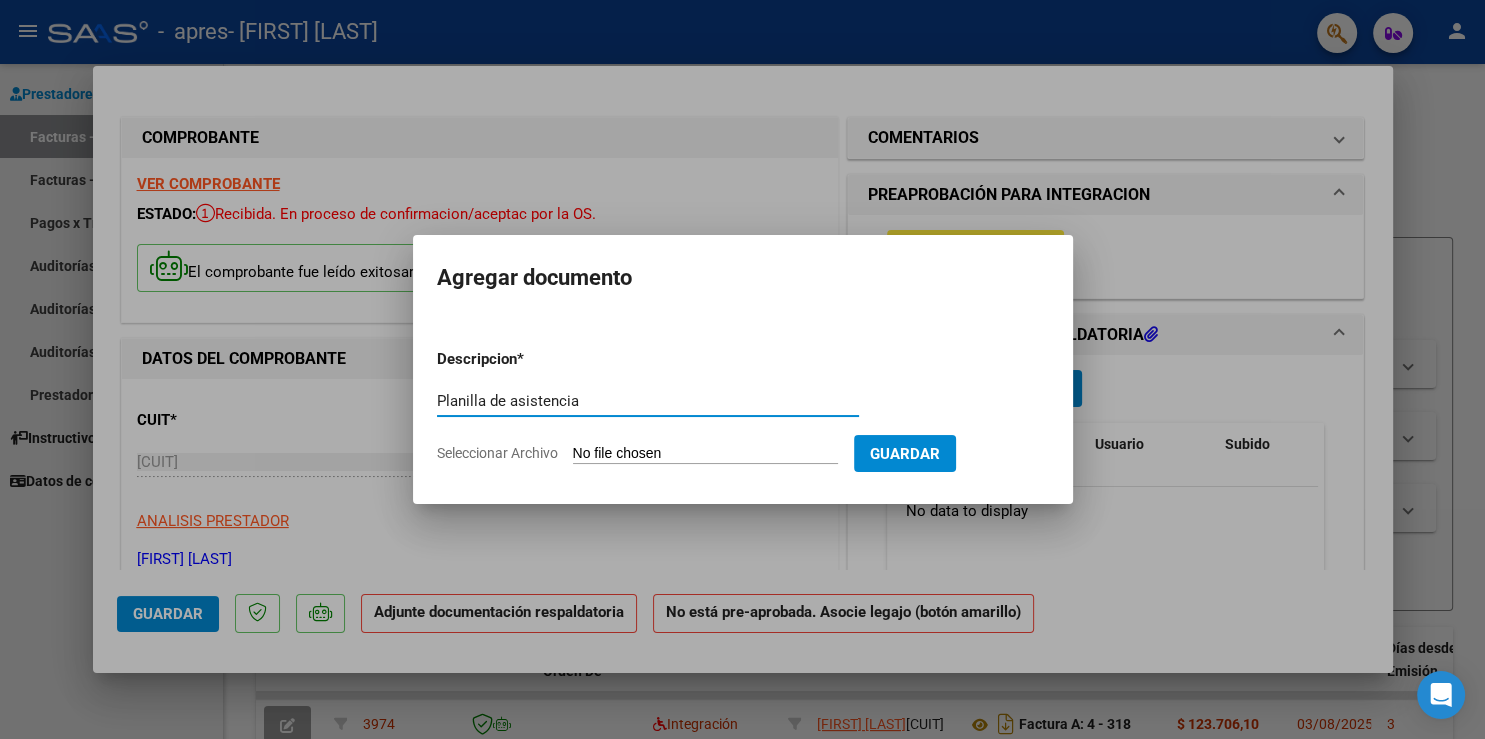 type on "Planilla de asistencia" 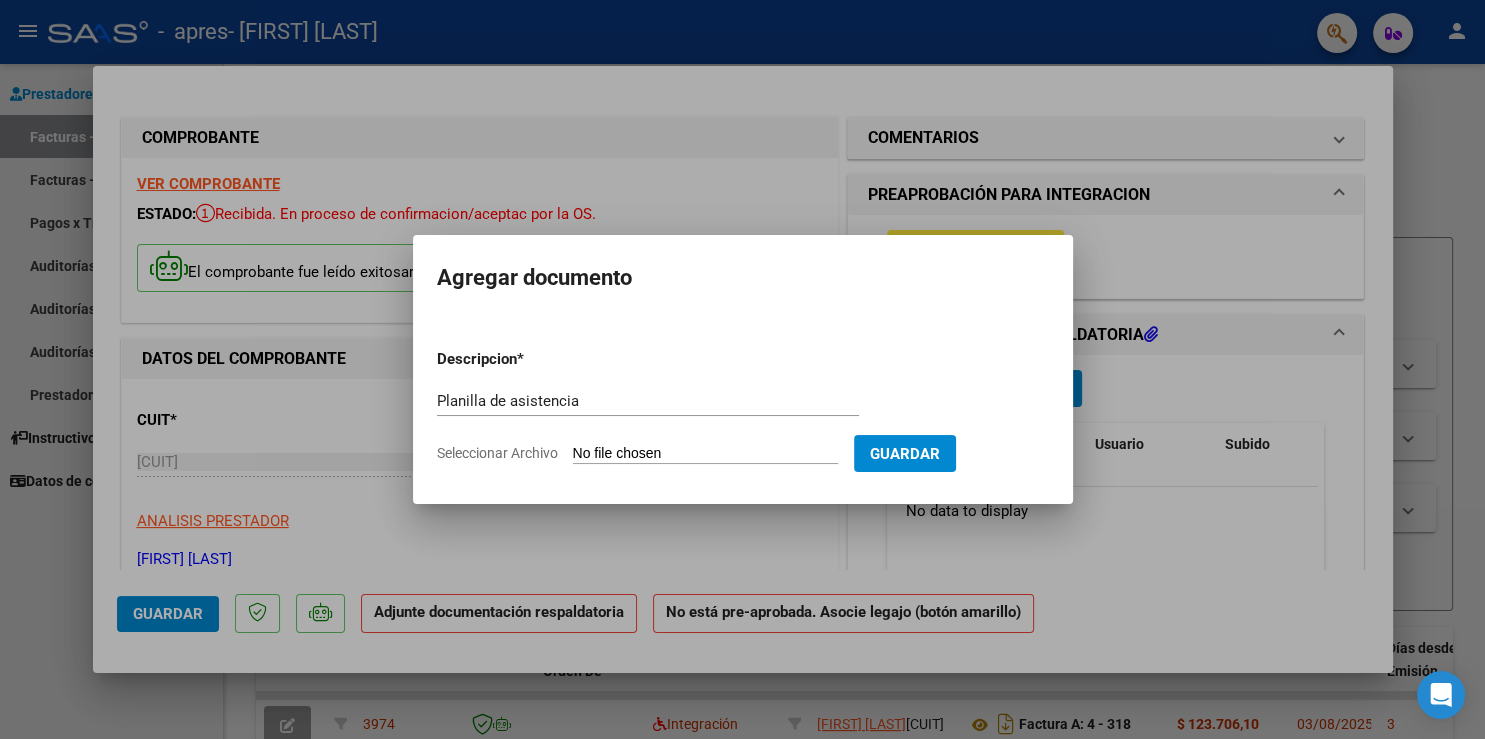 type on "C:\fakepath\rodriguez.pdf" 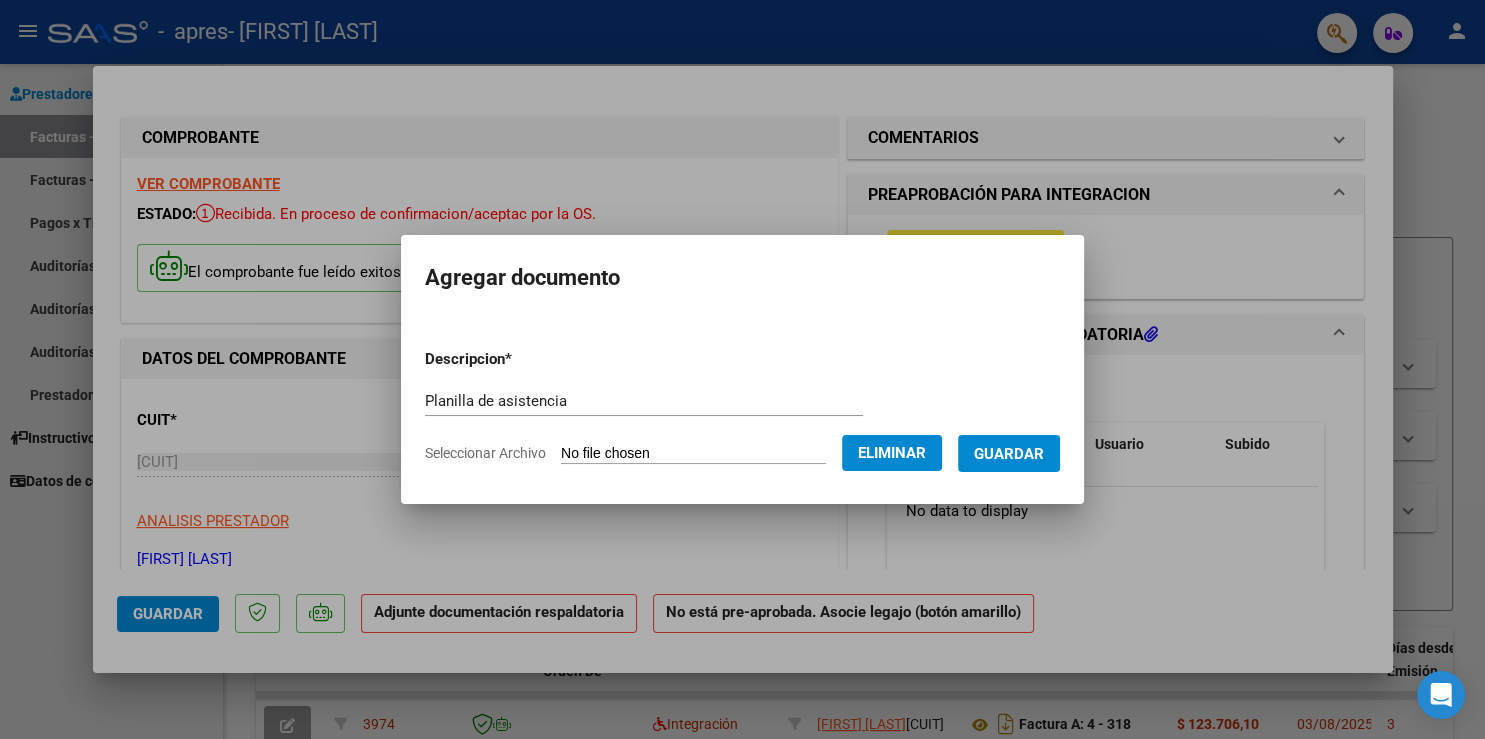 click on "Guardar" at bounding box center [1009, 454] 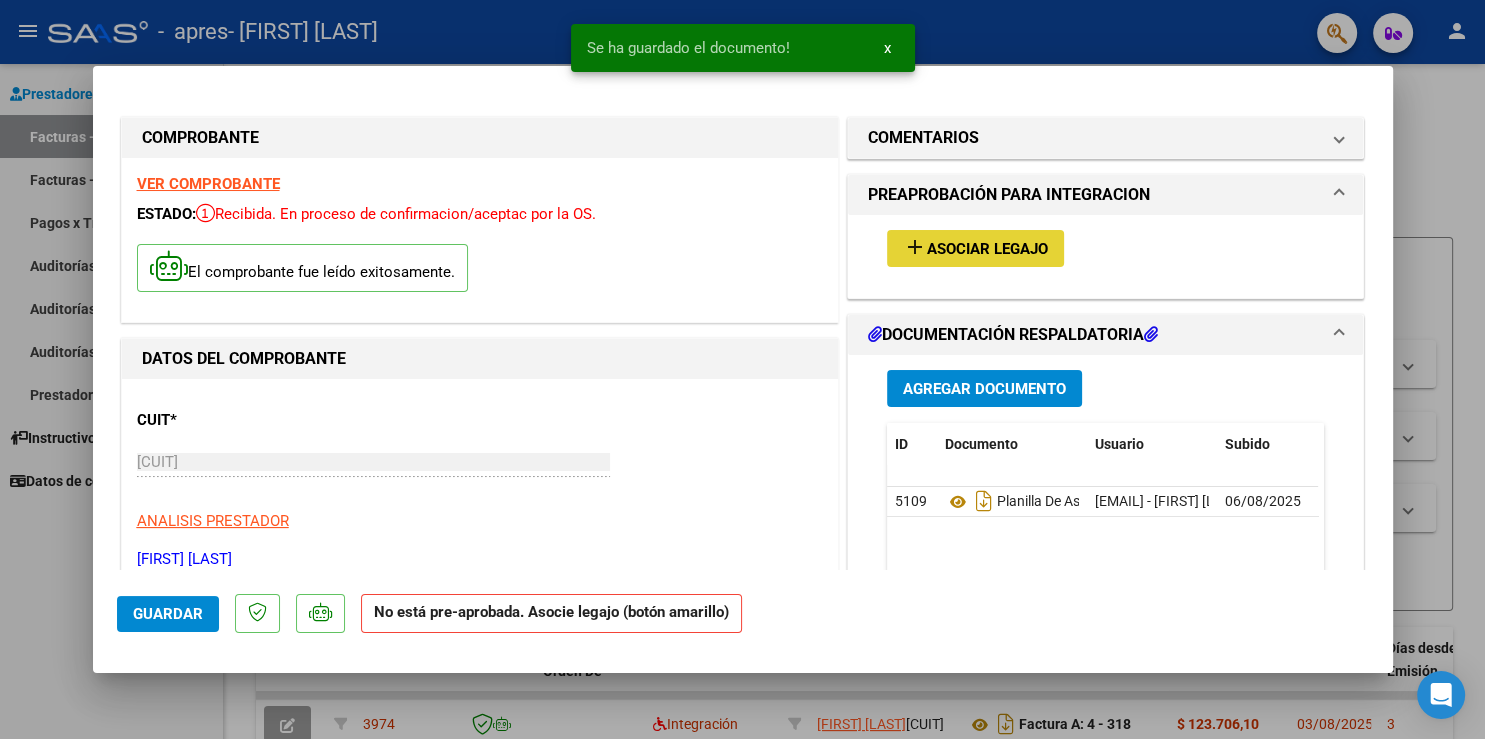 click on "Asociar Legajo" at bounding box center [987, 249] 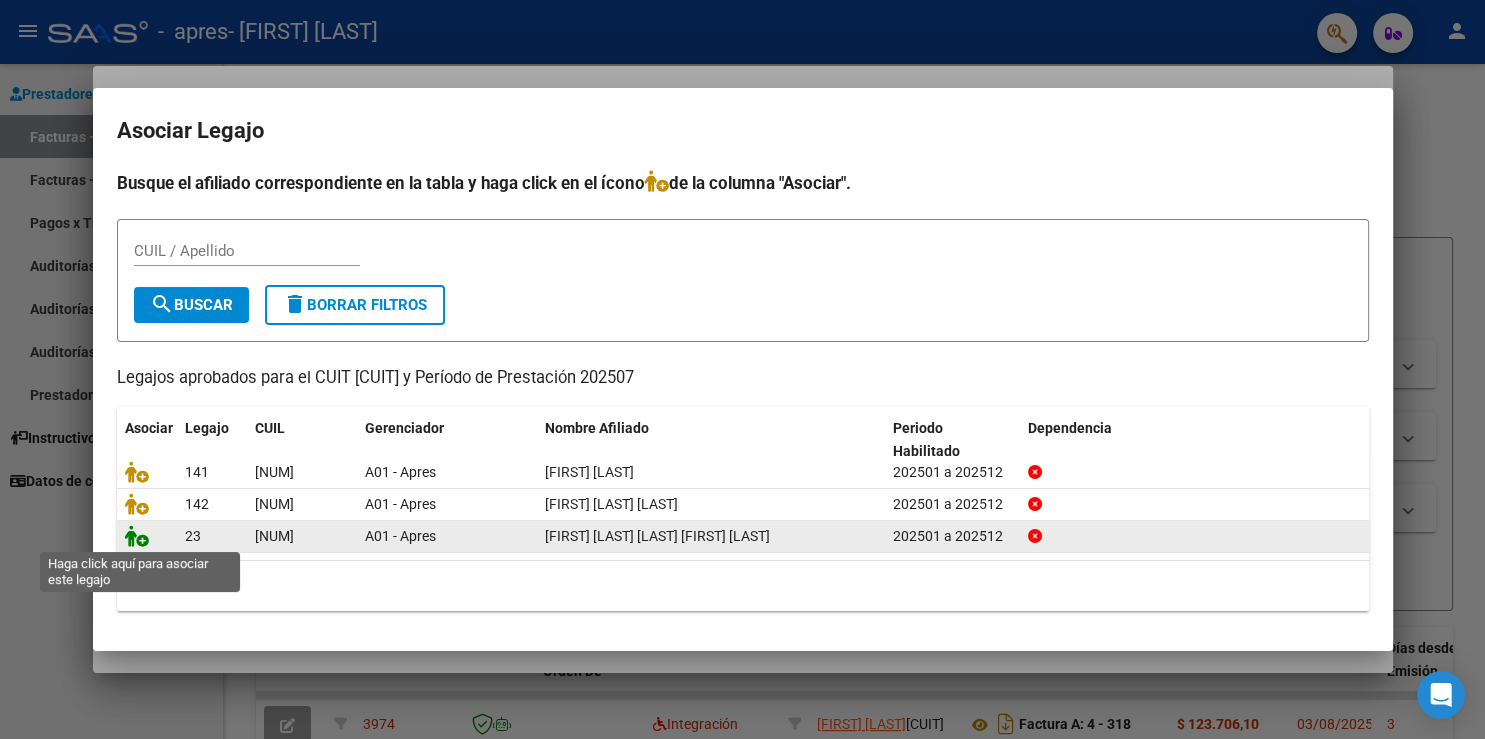 click 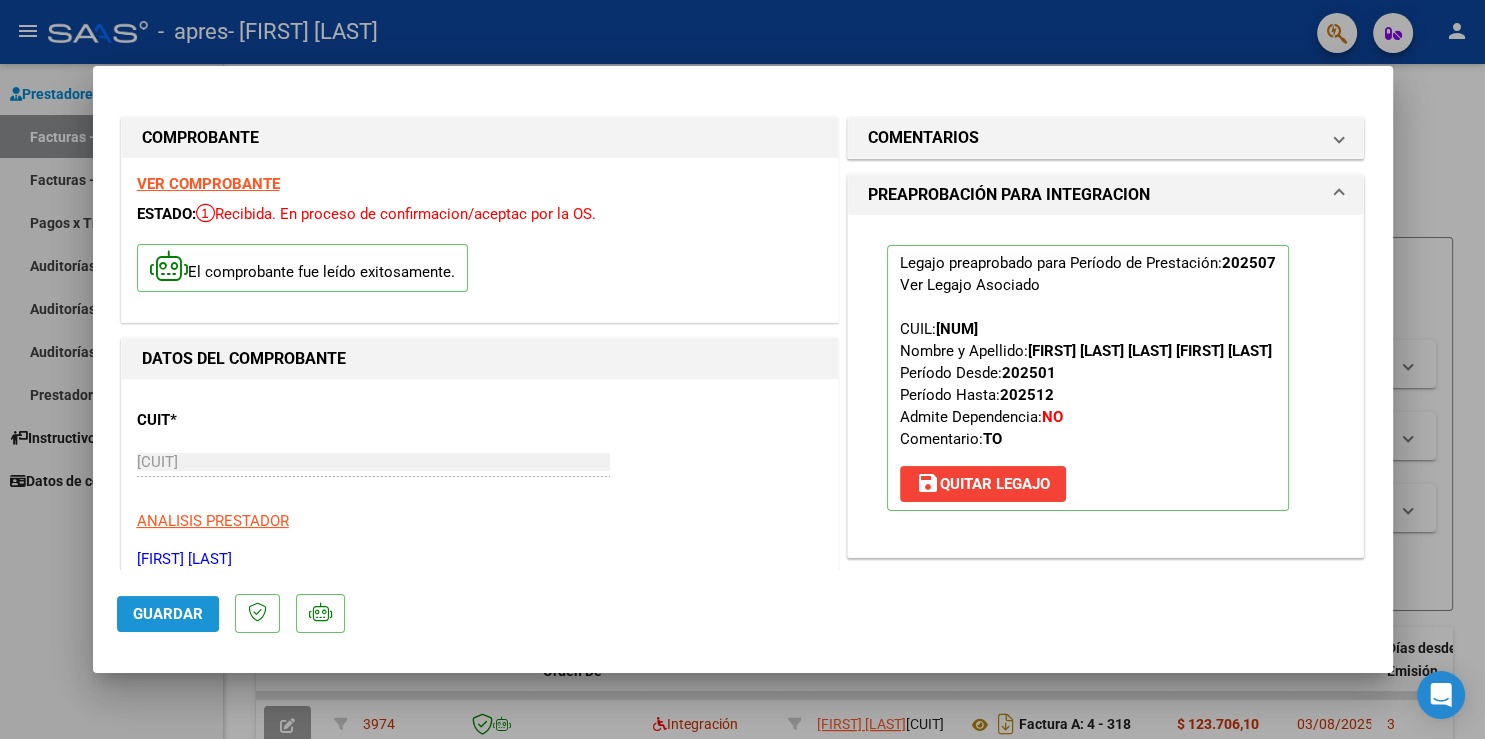 click on "Guardar" 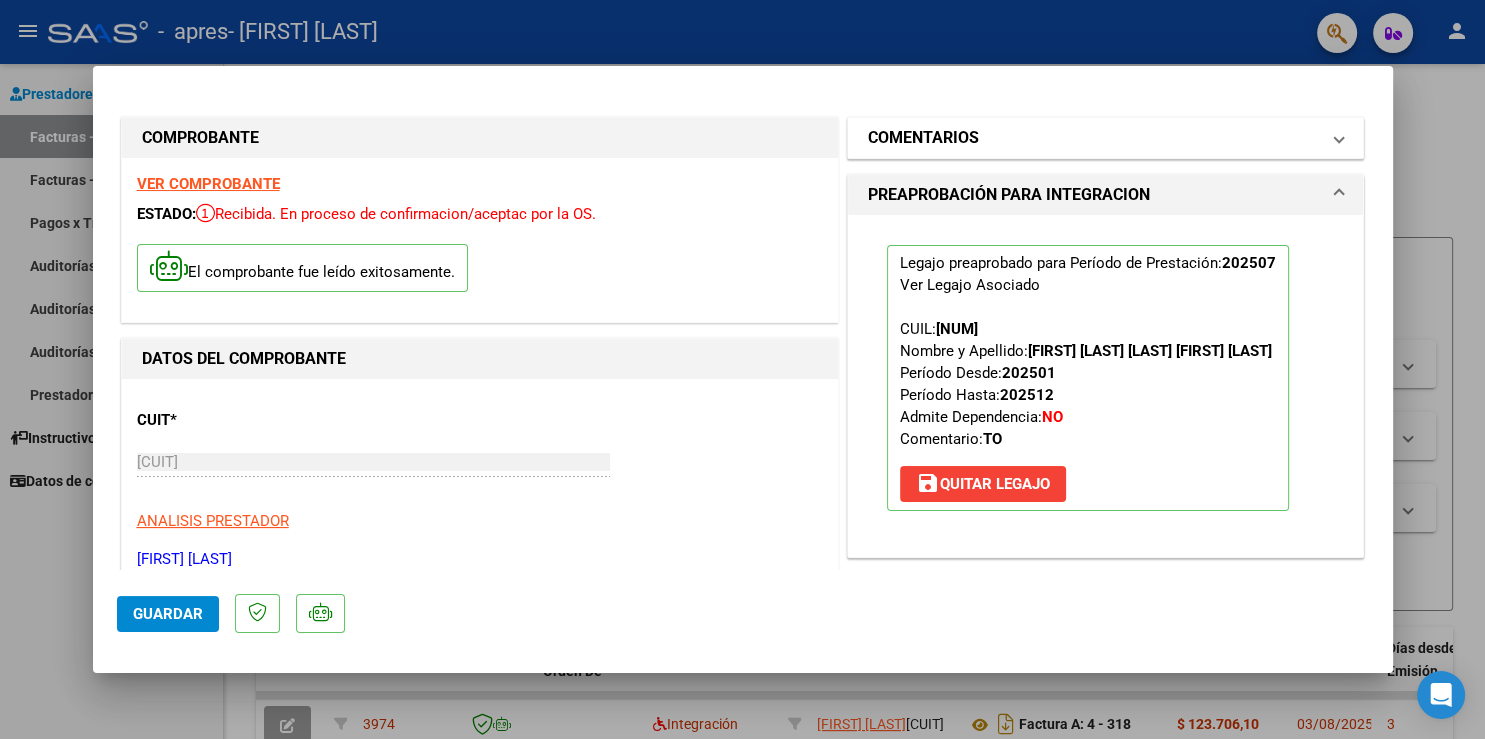 type 